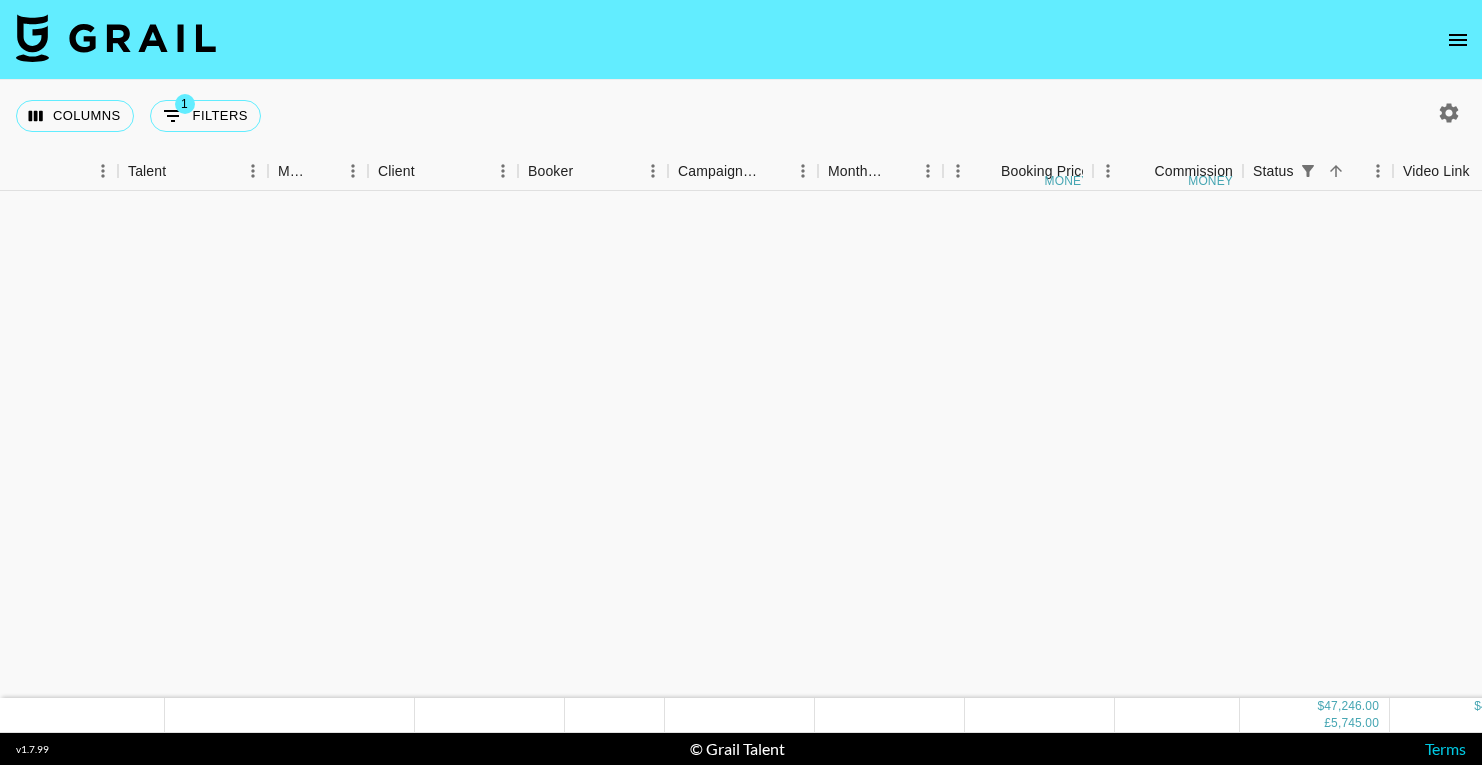 scroll, scrollTop: 0, scrollLeft: 0, axis: both 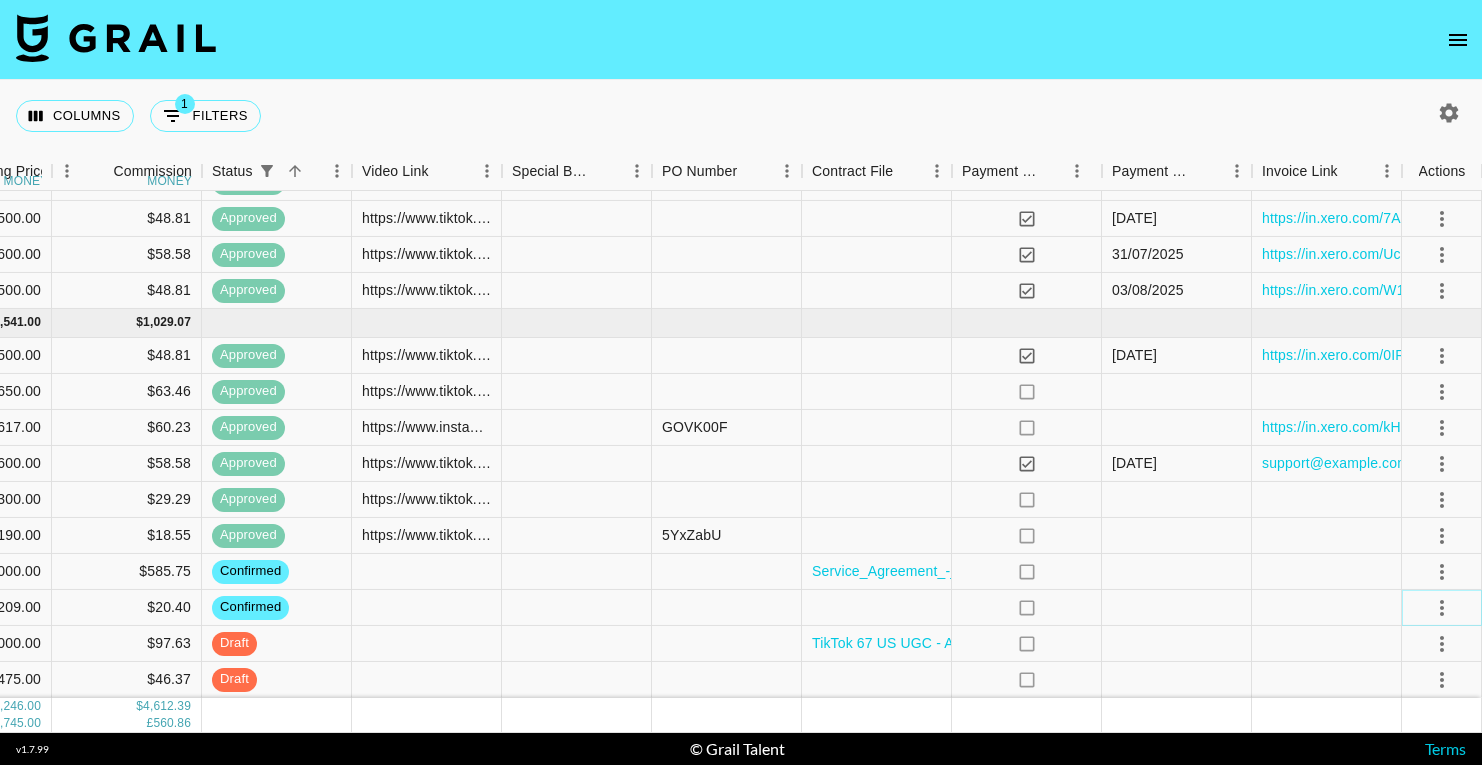 click 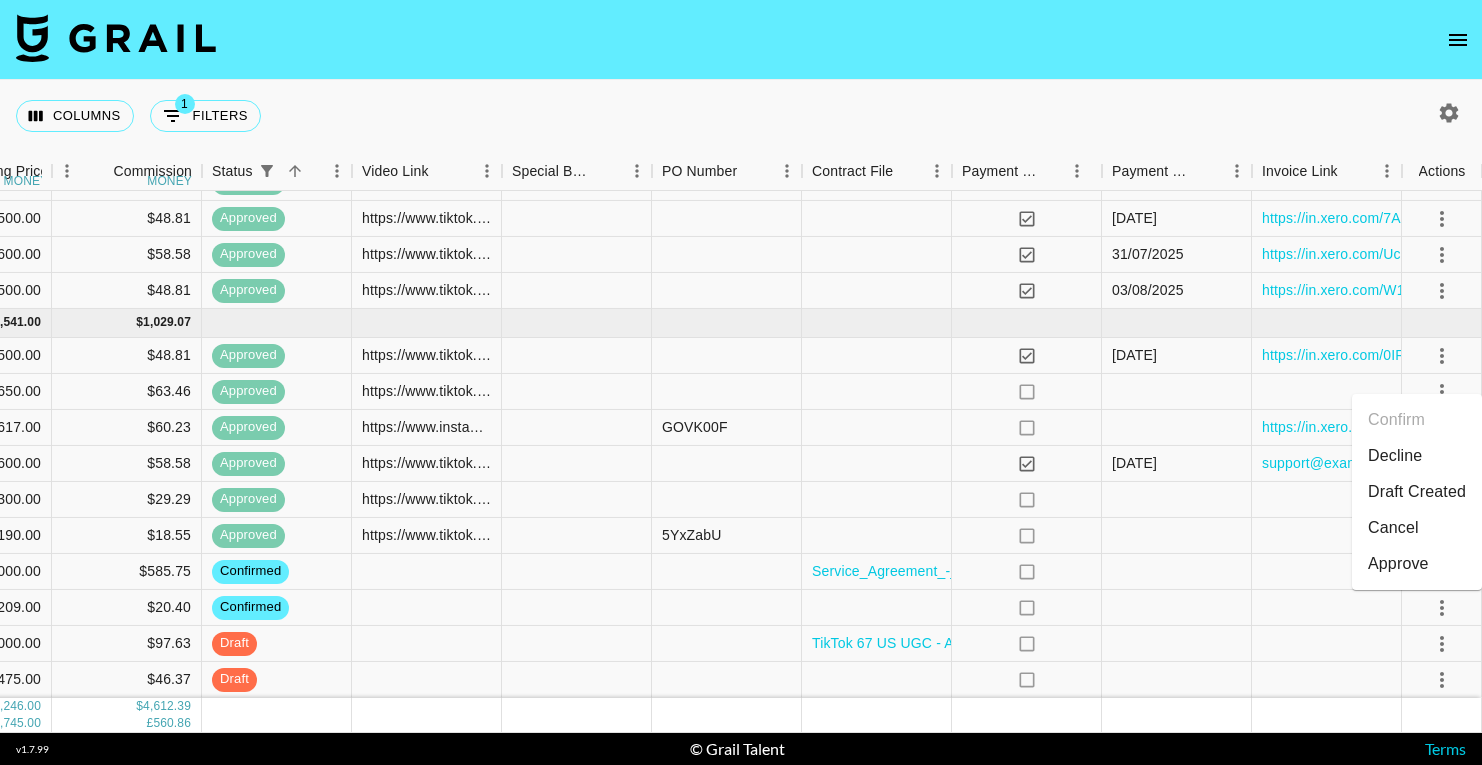 click on "Draft Created" at bounding box center (1417, 492) 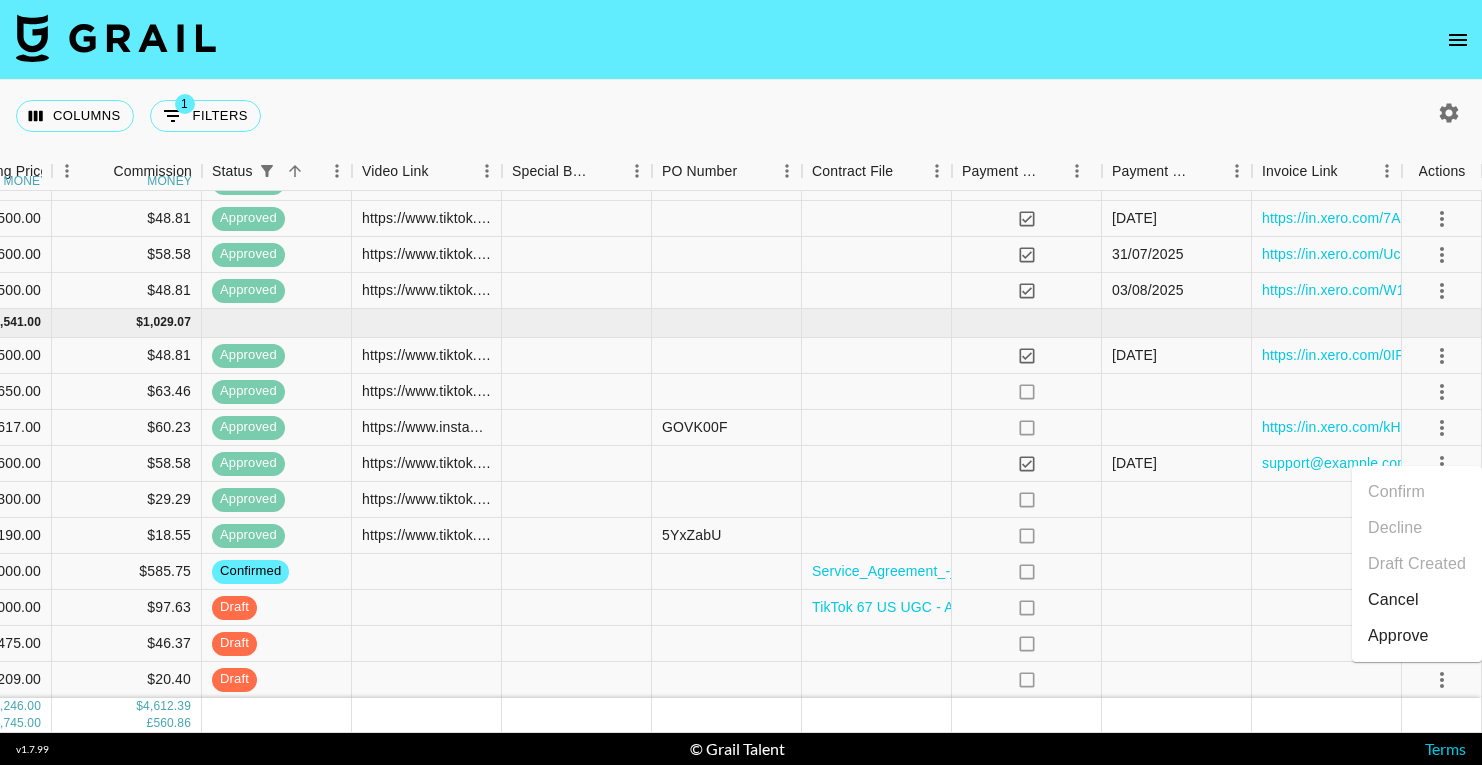 click on "Columns 1 Filters + Booking" at bounding box center (741, 116) 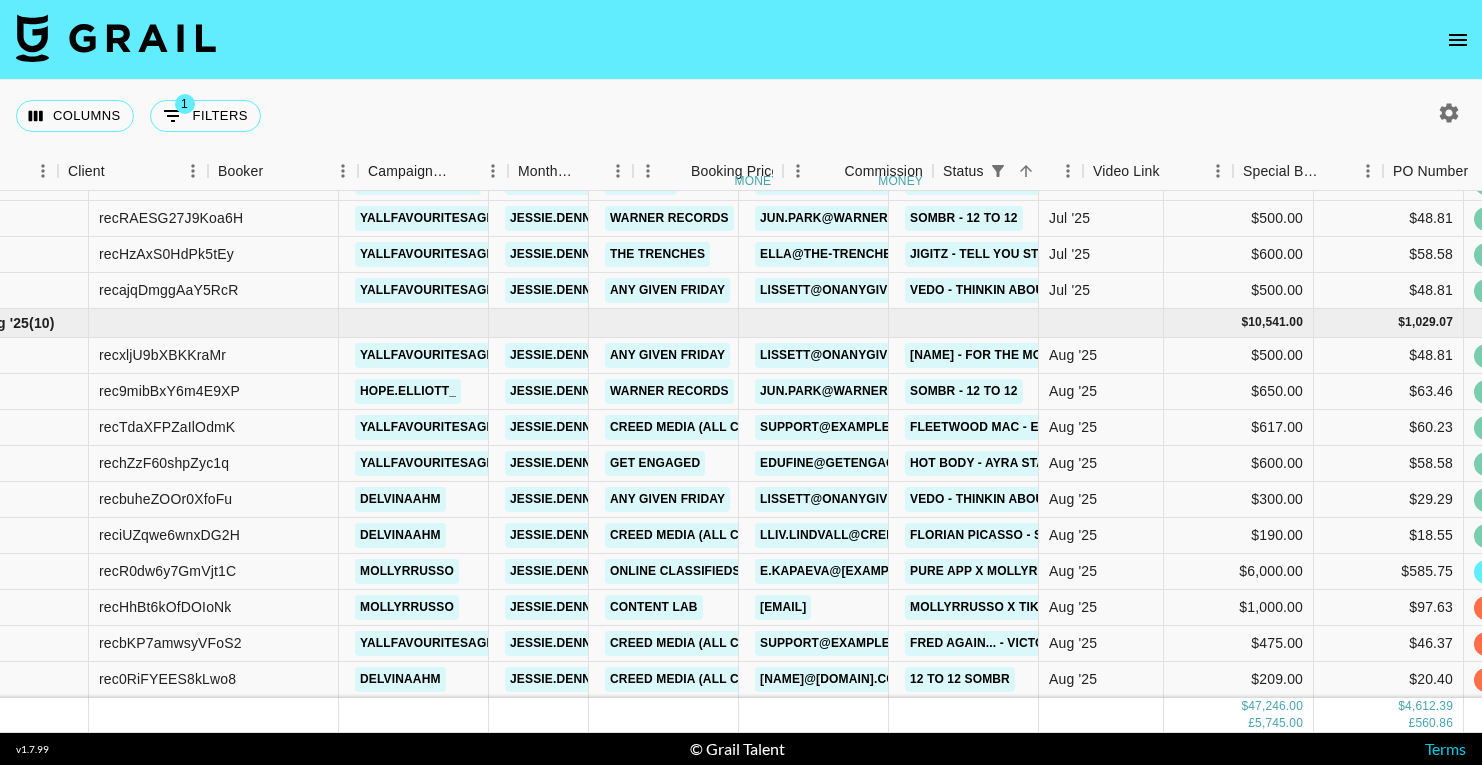 scroll, scrollTop: 1608, scrollLeft: 0, axis: vertical 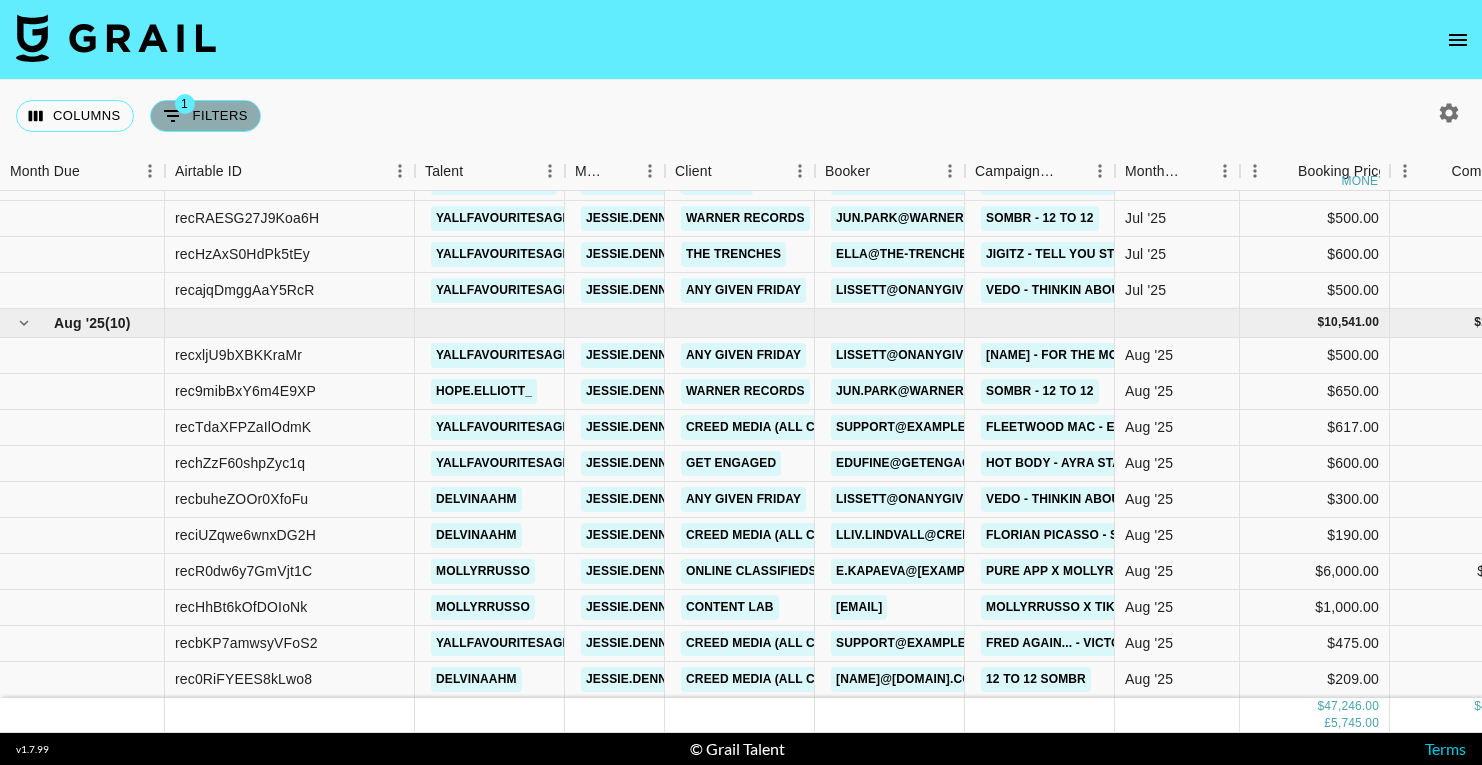 click on "1 Filters" at bounding box center [205, 116] 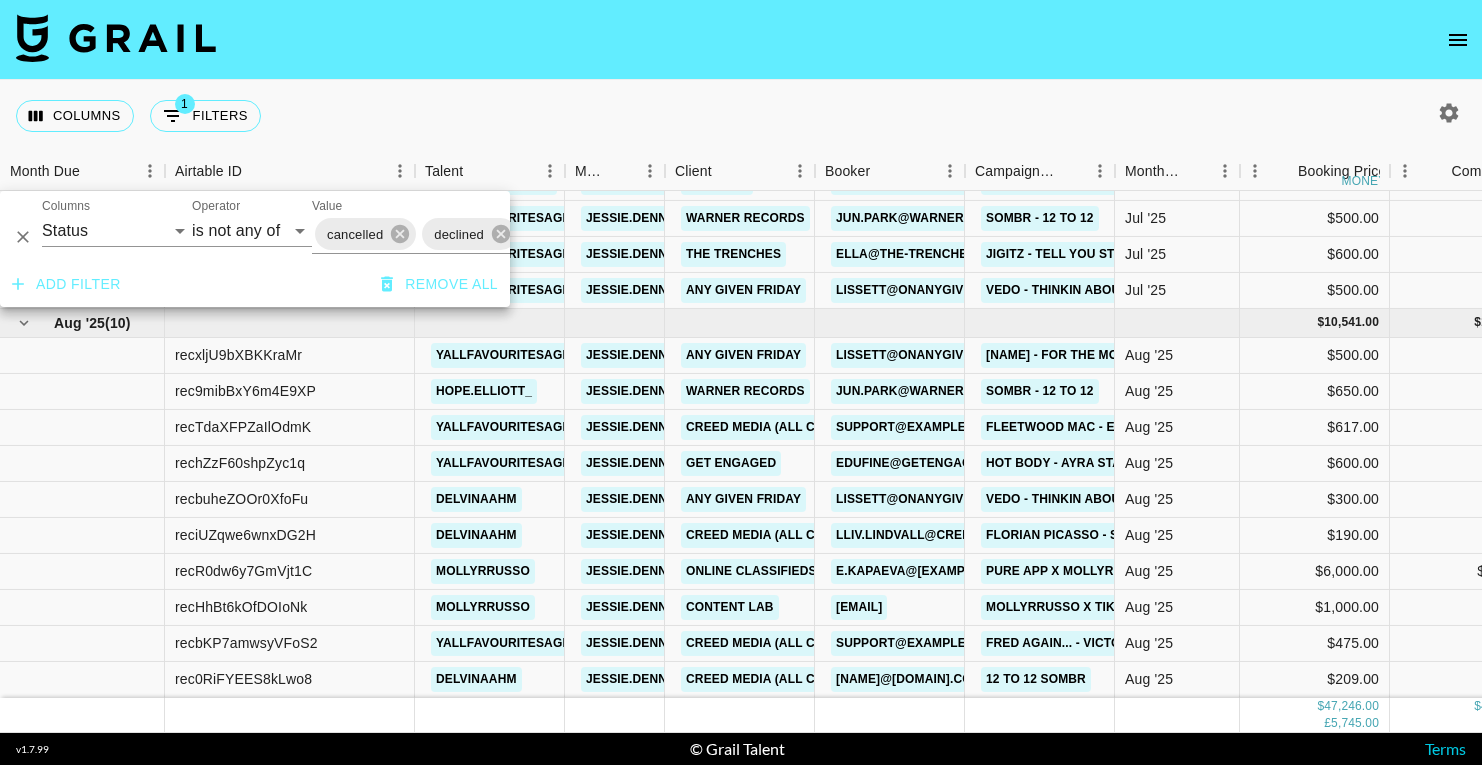 click on "Columns 1 Filters + Booking" at bounding box center [741, 116] 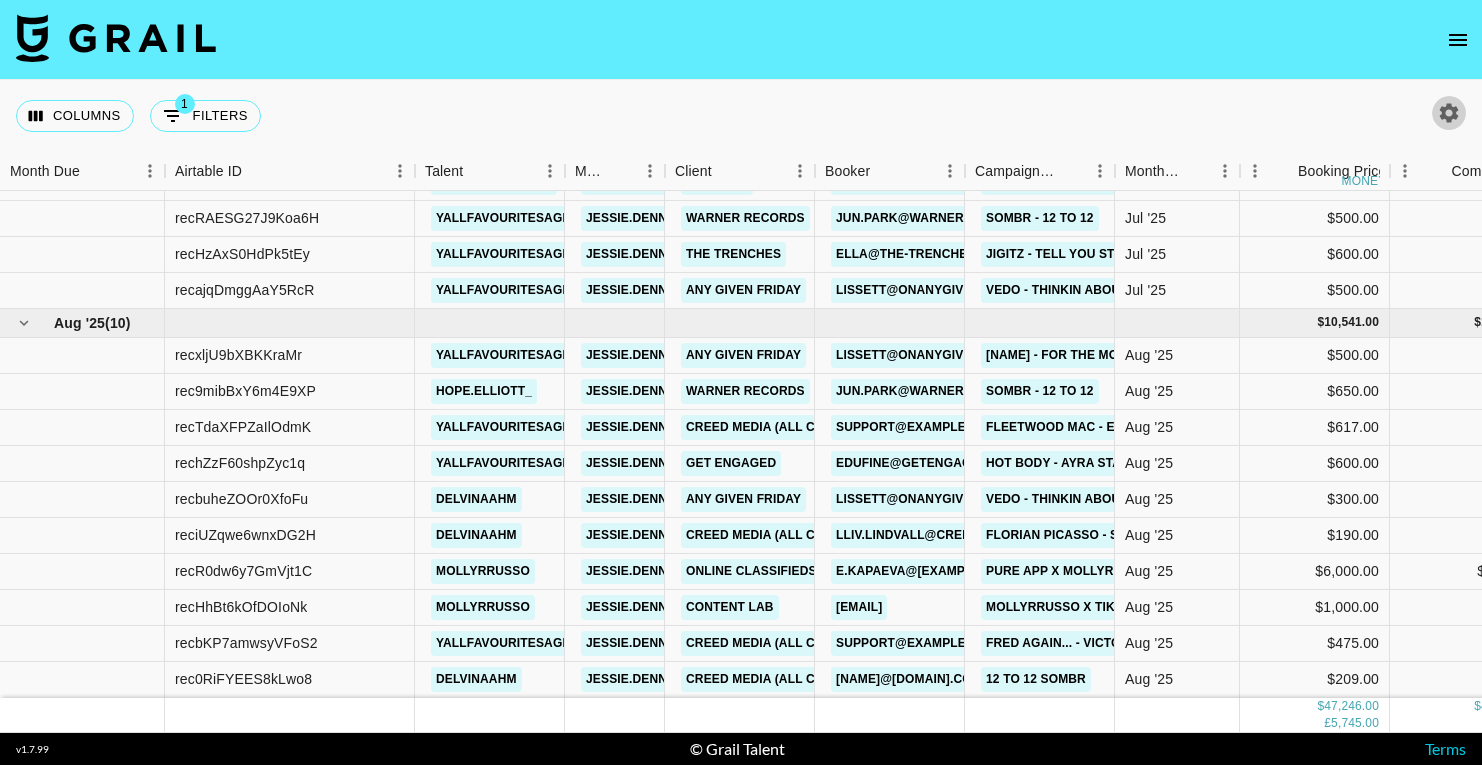 click 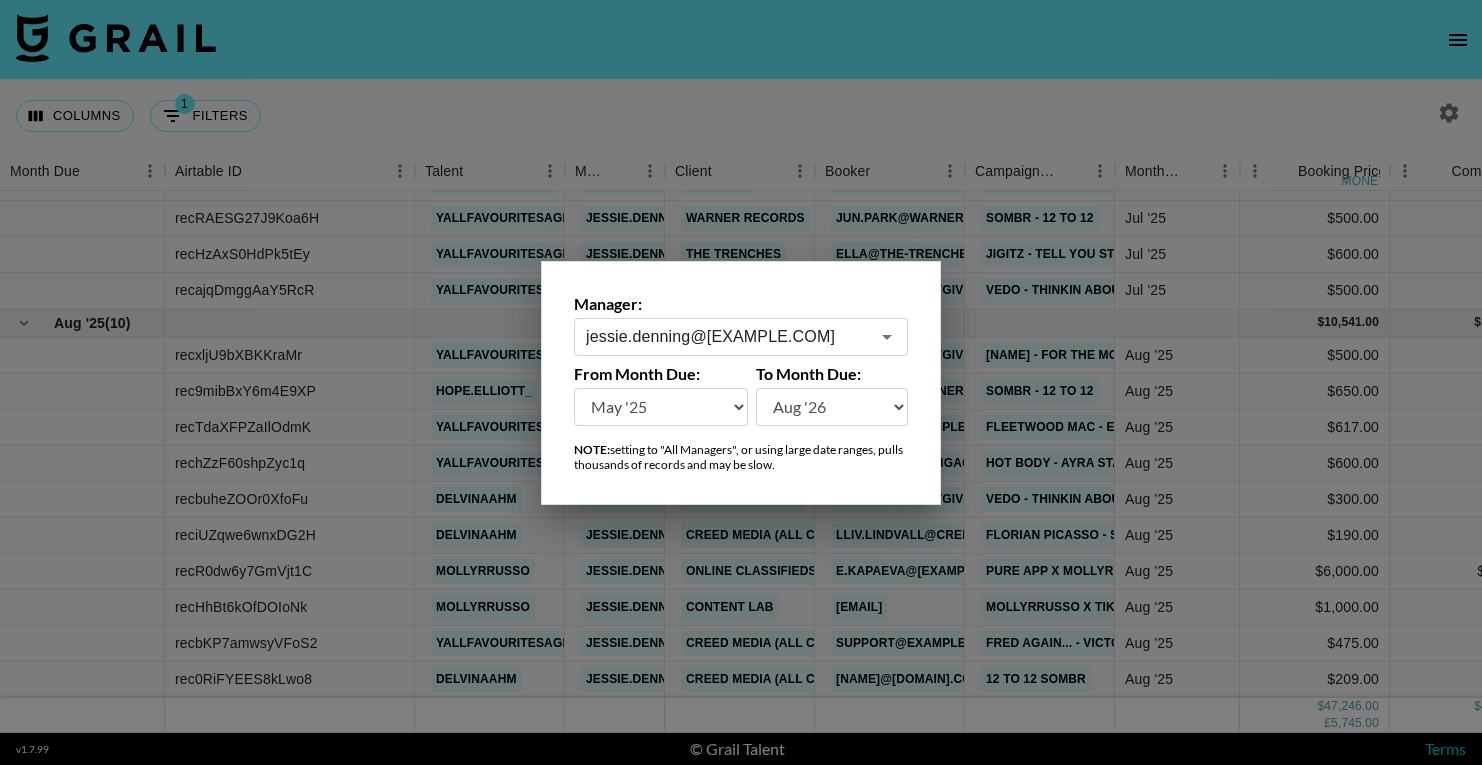 click on "jessie.denning@[EXAMPLE.COM]" at bounding box center [727, 336] 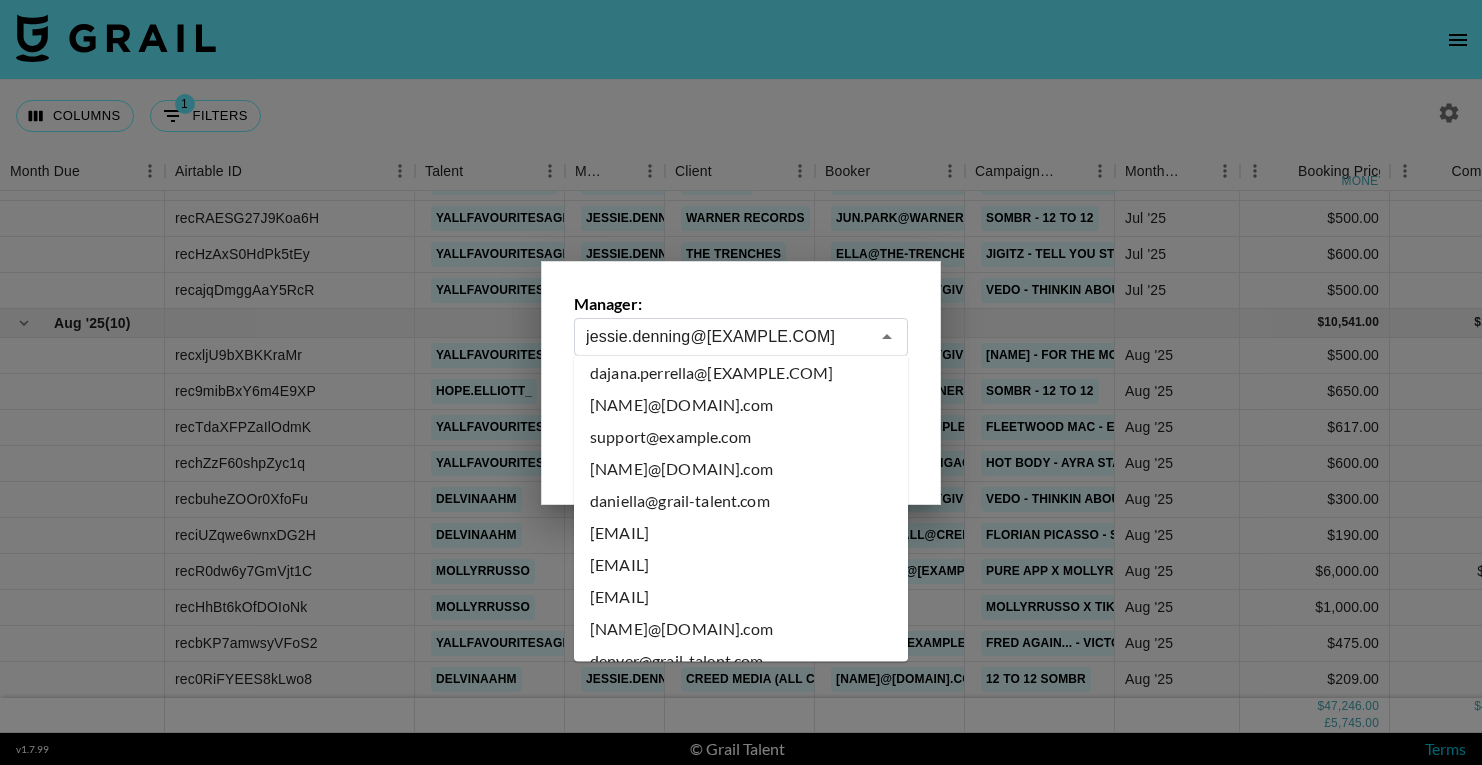 scroll, scrollTop: 2657, scrollLeft: 0, axis: vertical 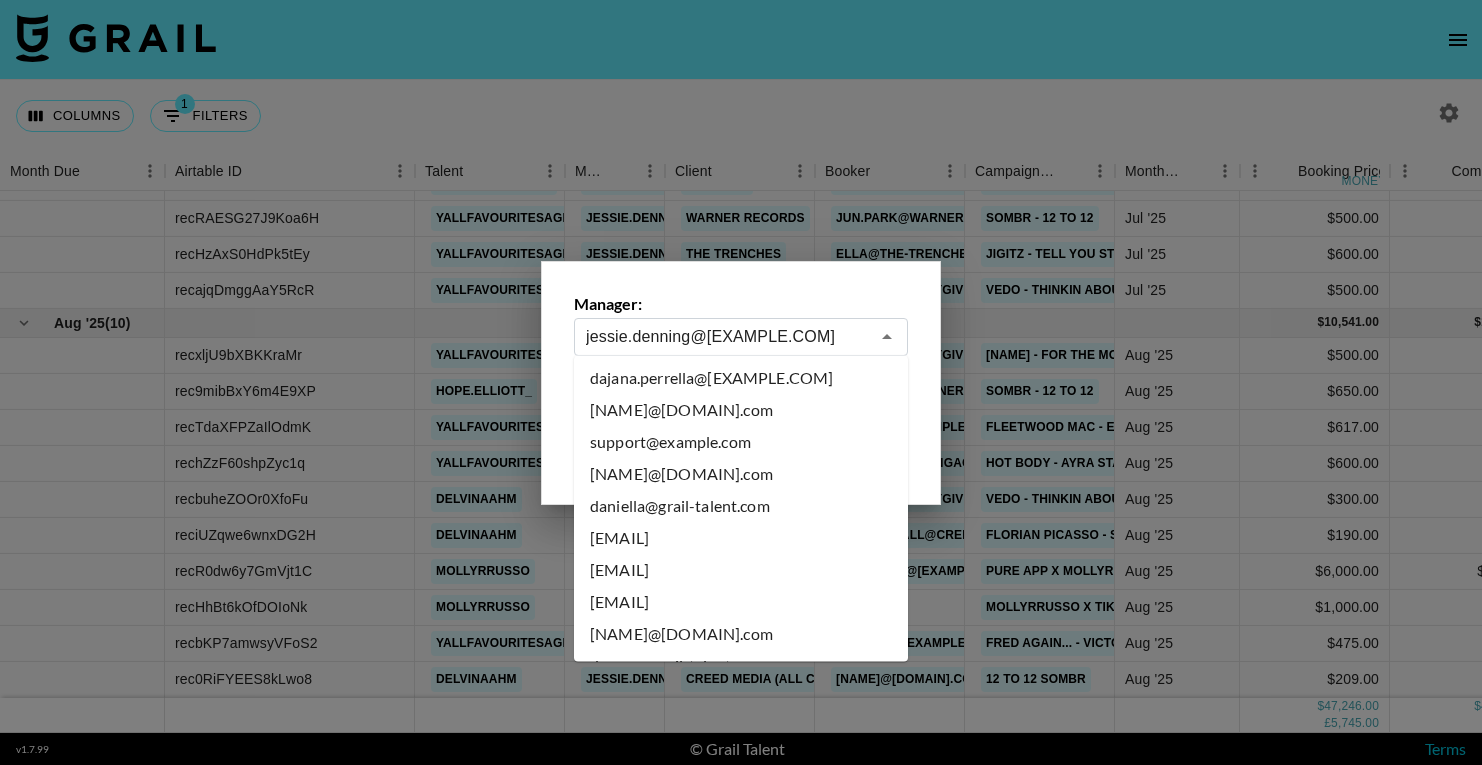 click on "[EMAIL]" at bounding box center [741, 571] 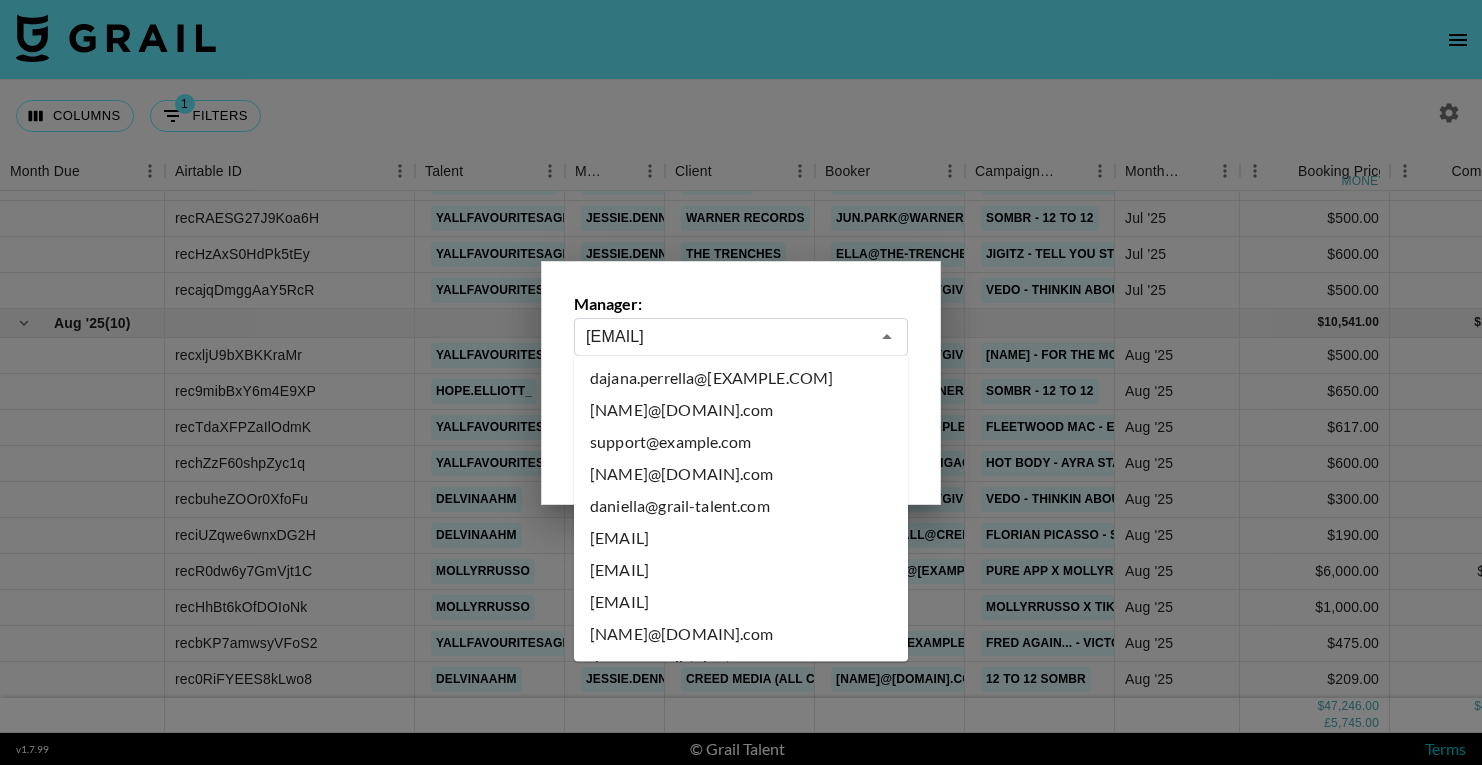 scroll, scrollTop: 0, scrollLeft: 0, axis: both 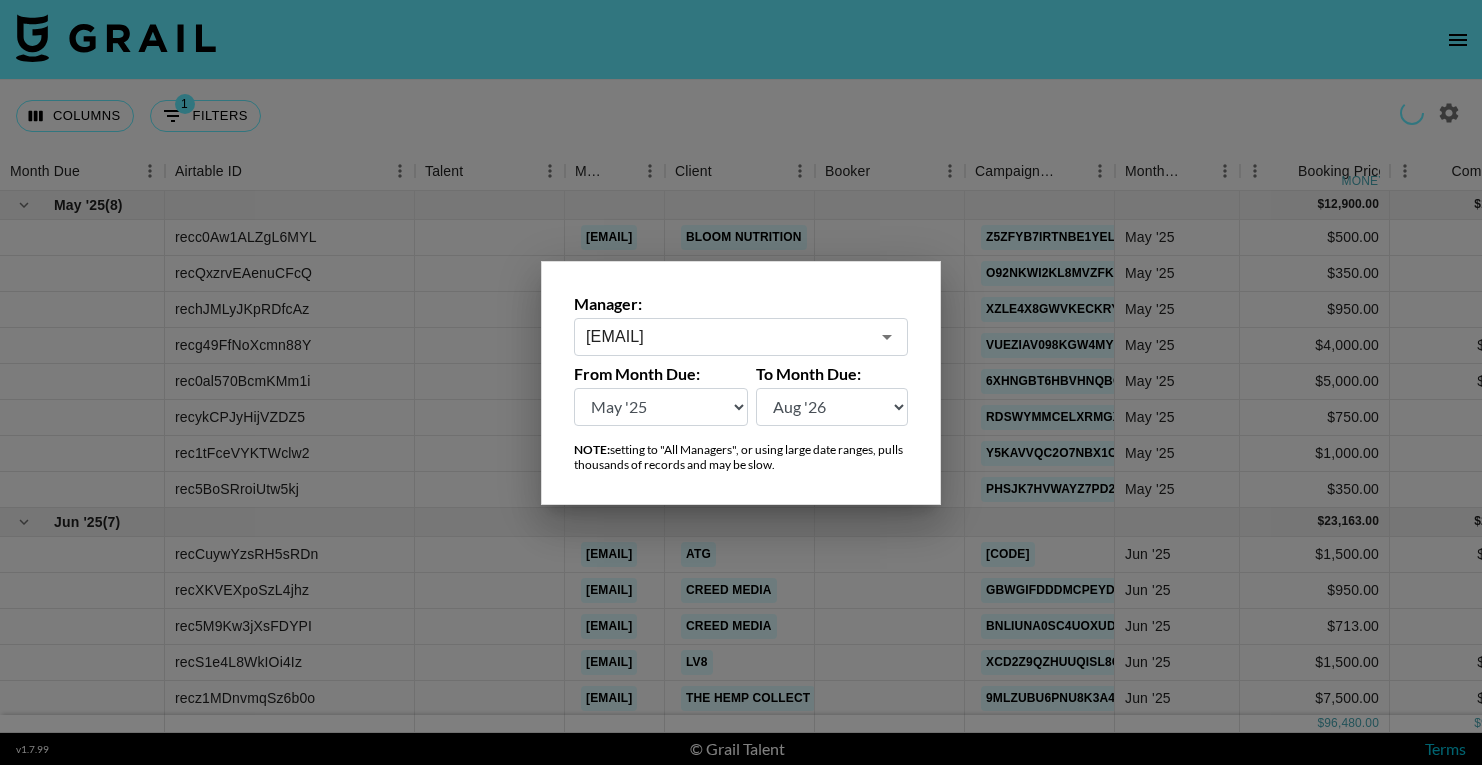 click on "Aug '26 Jul '26 Jun '26 May '26 Apr '26 Mar '26 Feb '26 Jan '26 Dec '25 Nov '25 Oct '25 Sep '25 Aug '25 Jul '25 Jun '25 May '25 Apr '25 Mar '25 Feb '25 Jan '25 Dec '24 Nov '24 Oct '24 Sep '24 Aug '24" at bounding box center [661, 407] 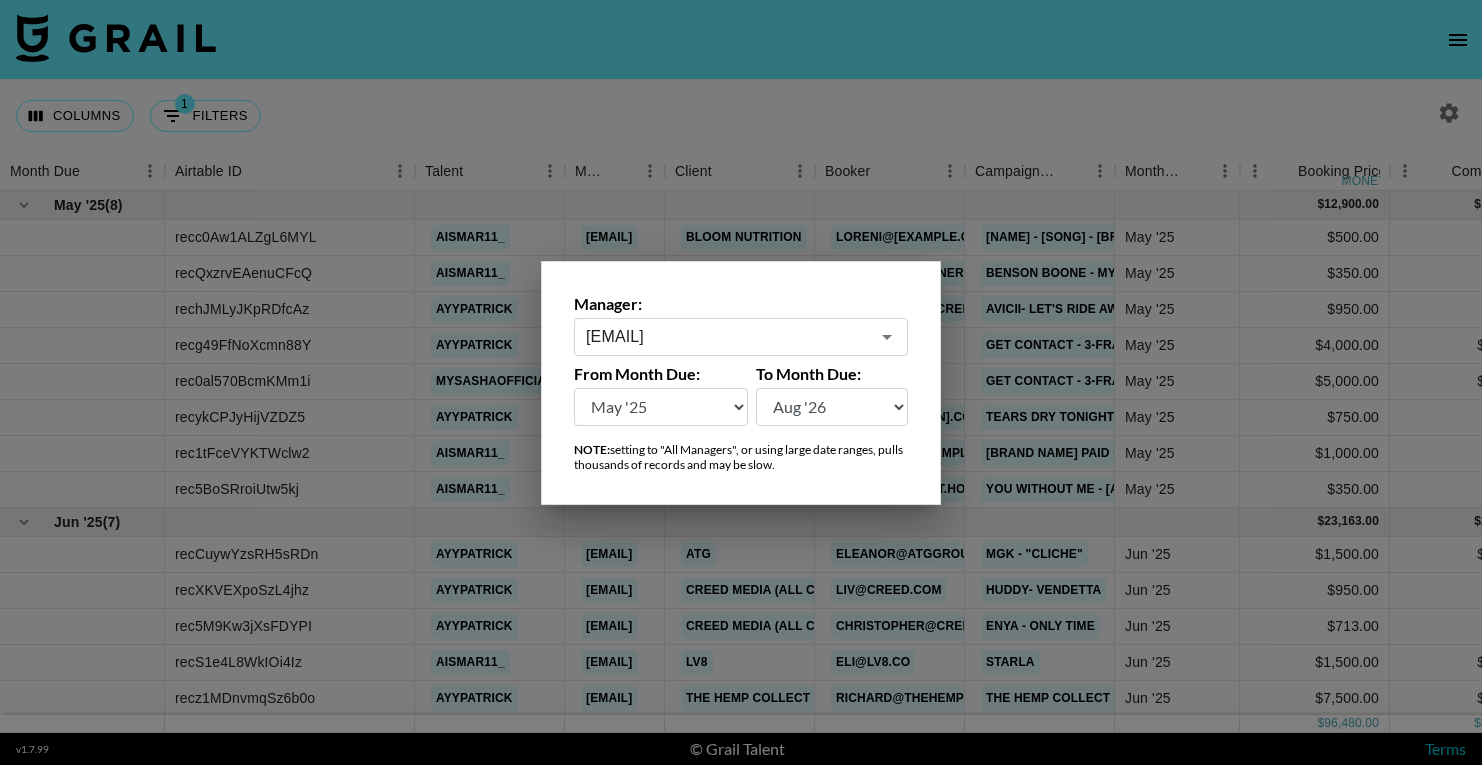 select on "Jan '25" 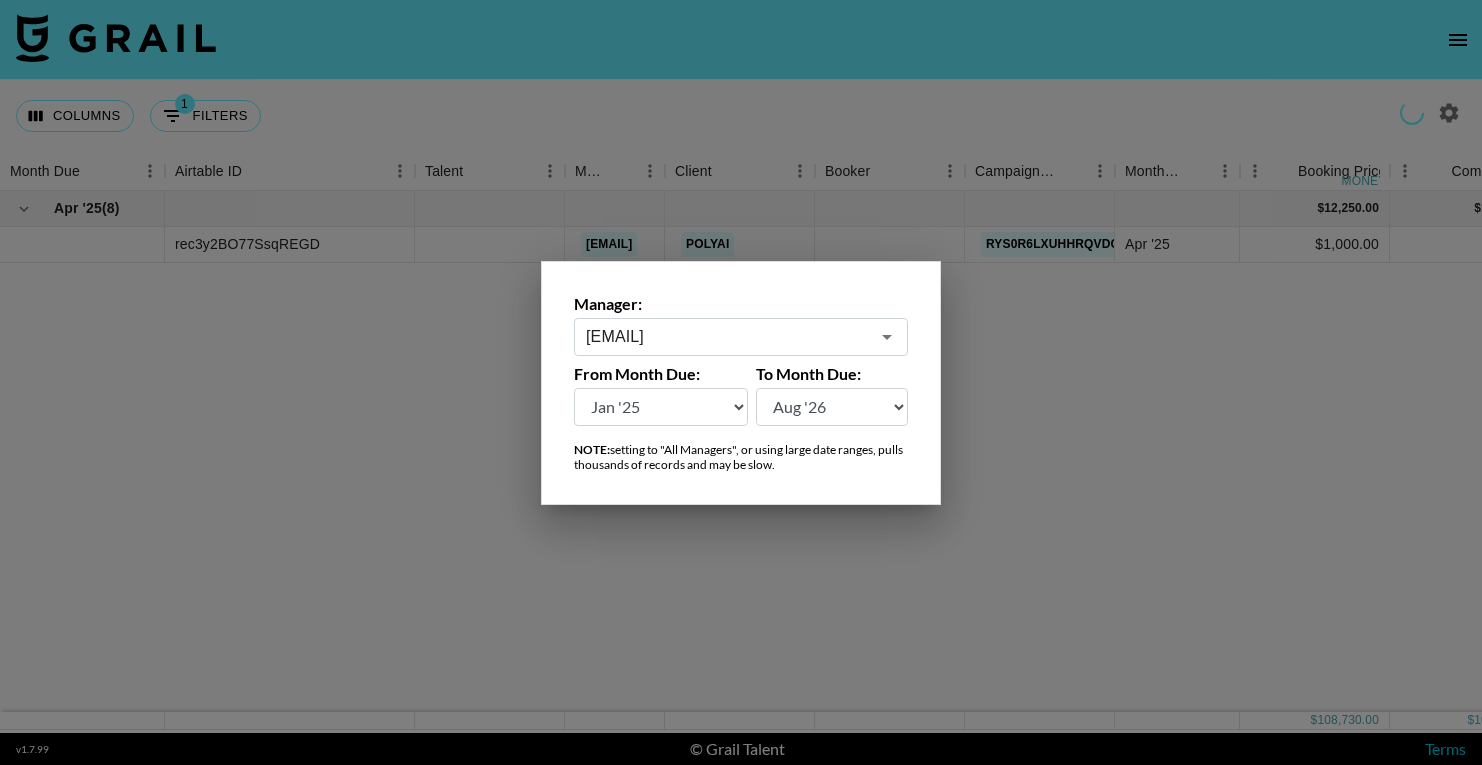 click at bounding box center [741, 382] 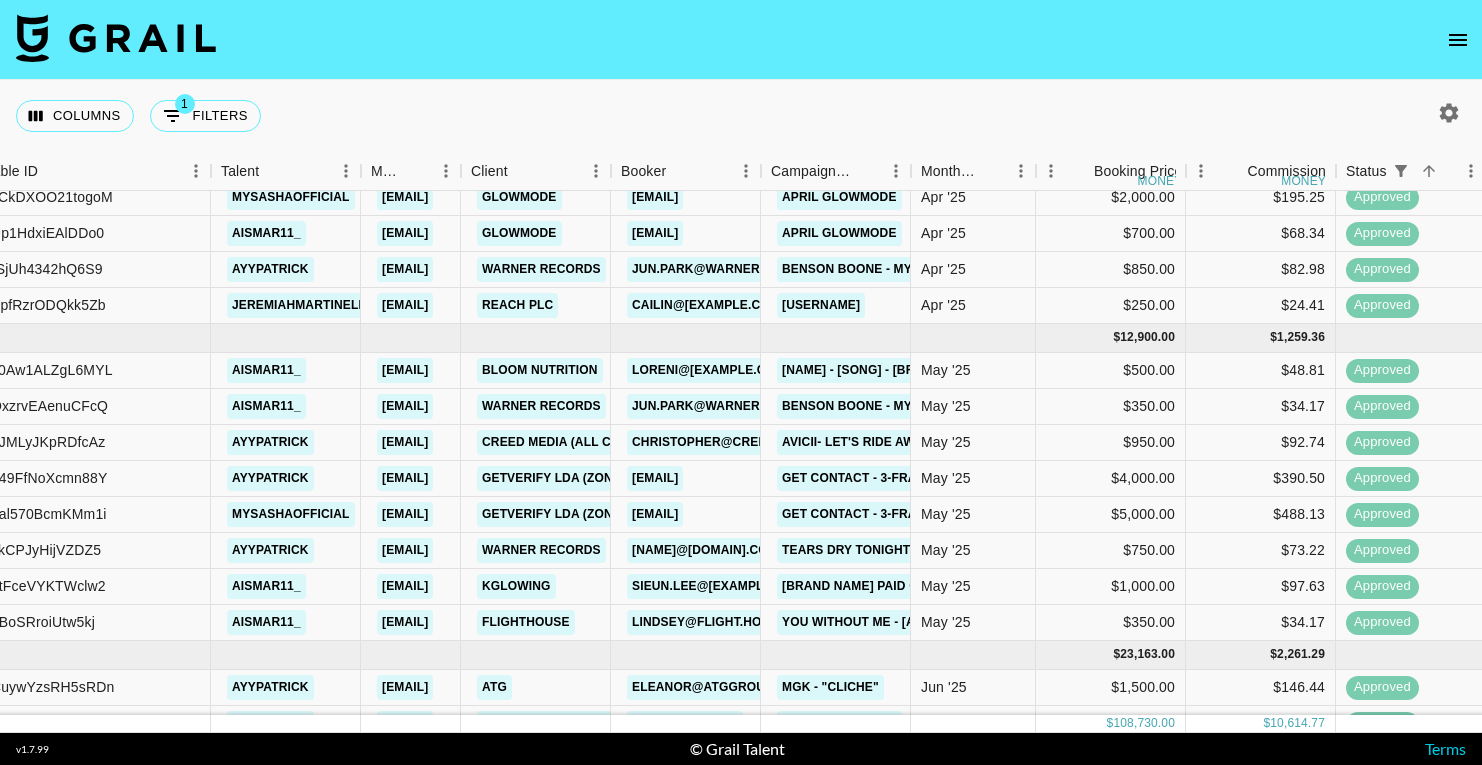 scroll, scrollTop: 187, scrollLeft: 204, axis: both 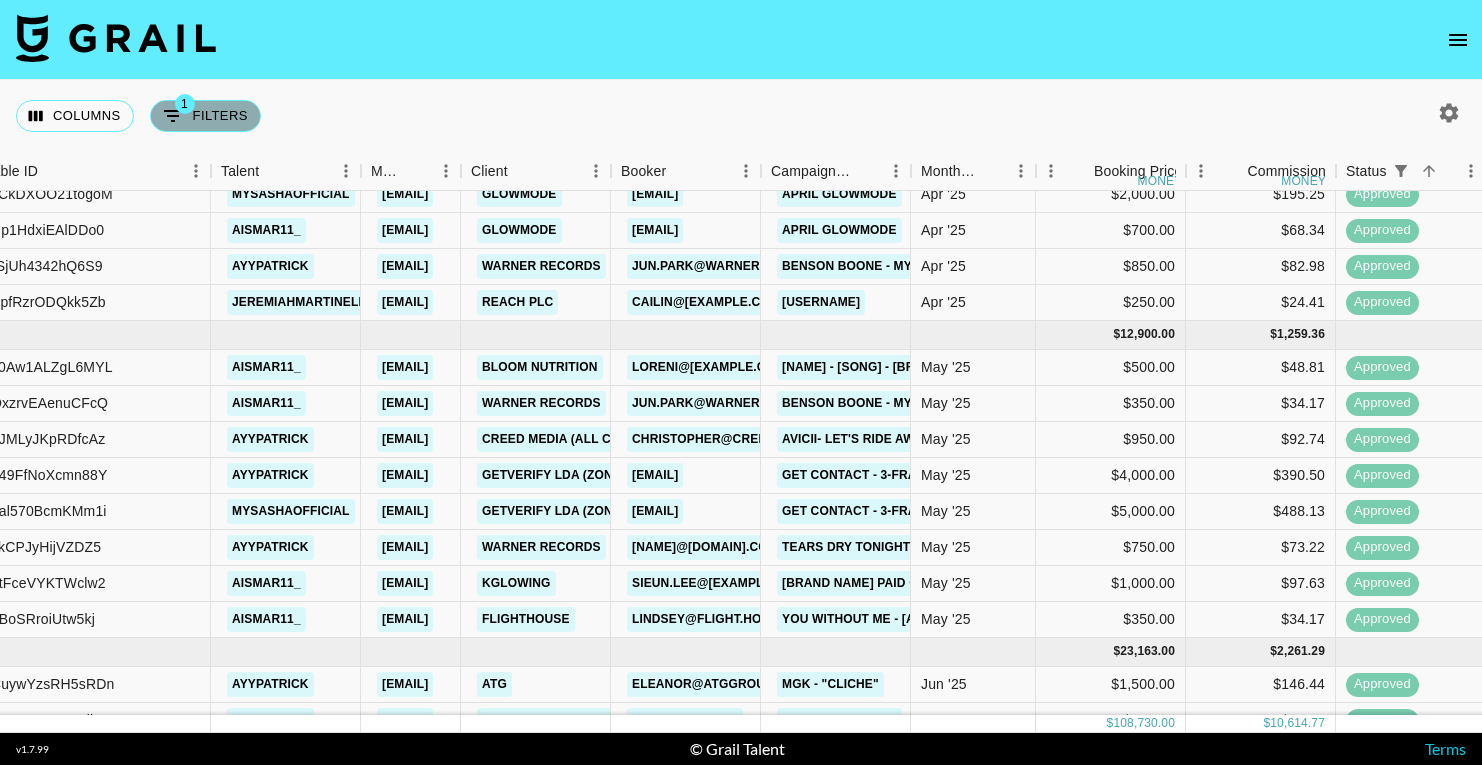click on "1 Filters" at bounding box center [205, 116] 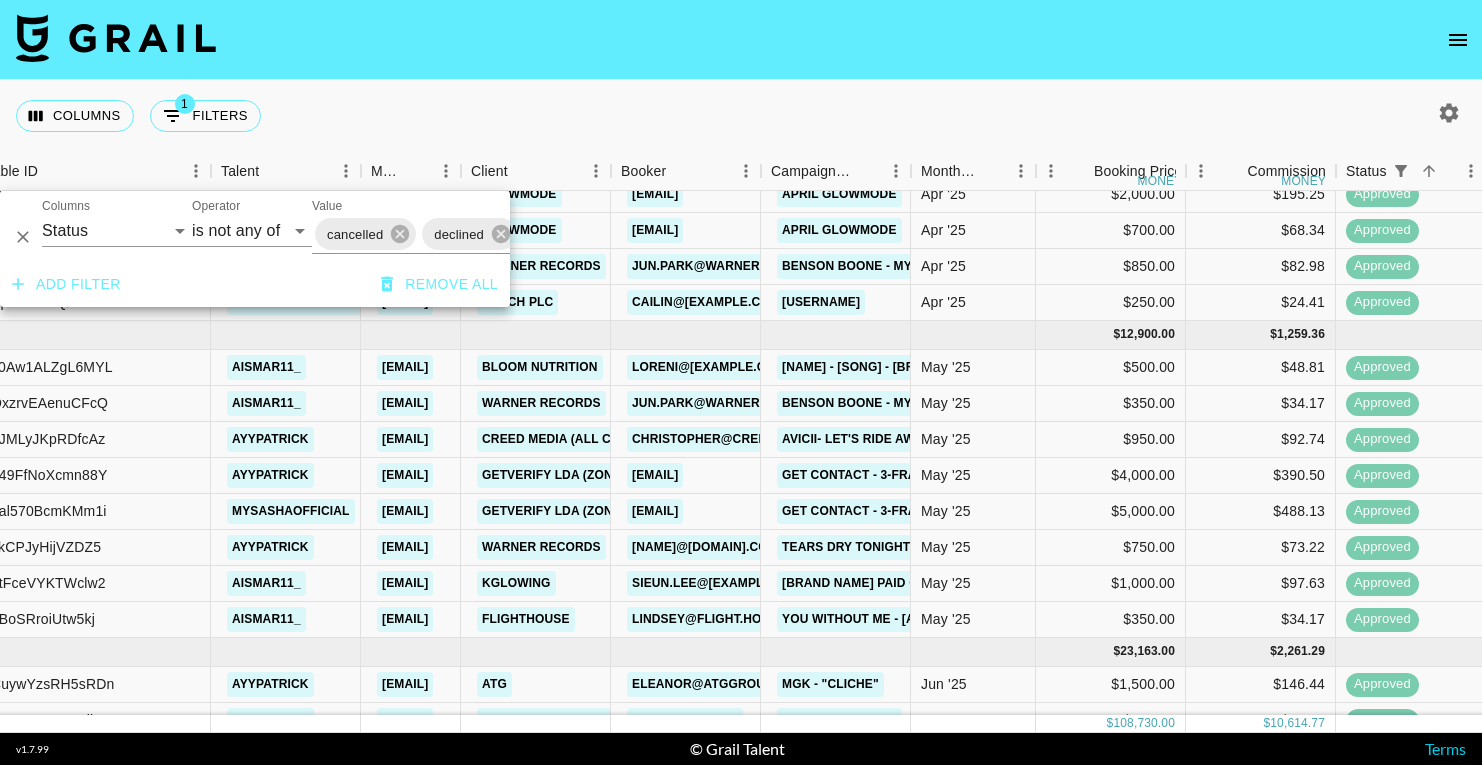 click on "Columns 1 Filters + Booking" at bounding box center [741, 116] 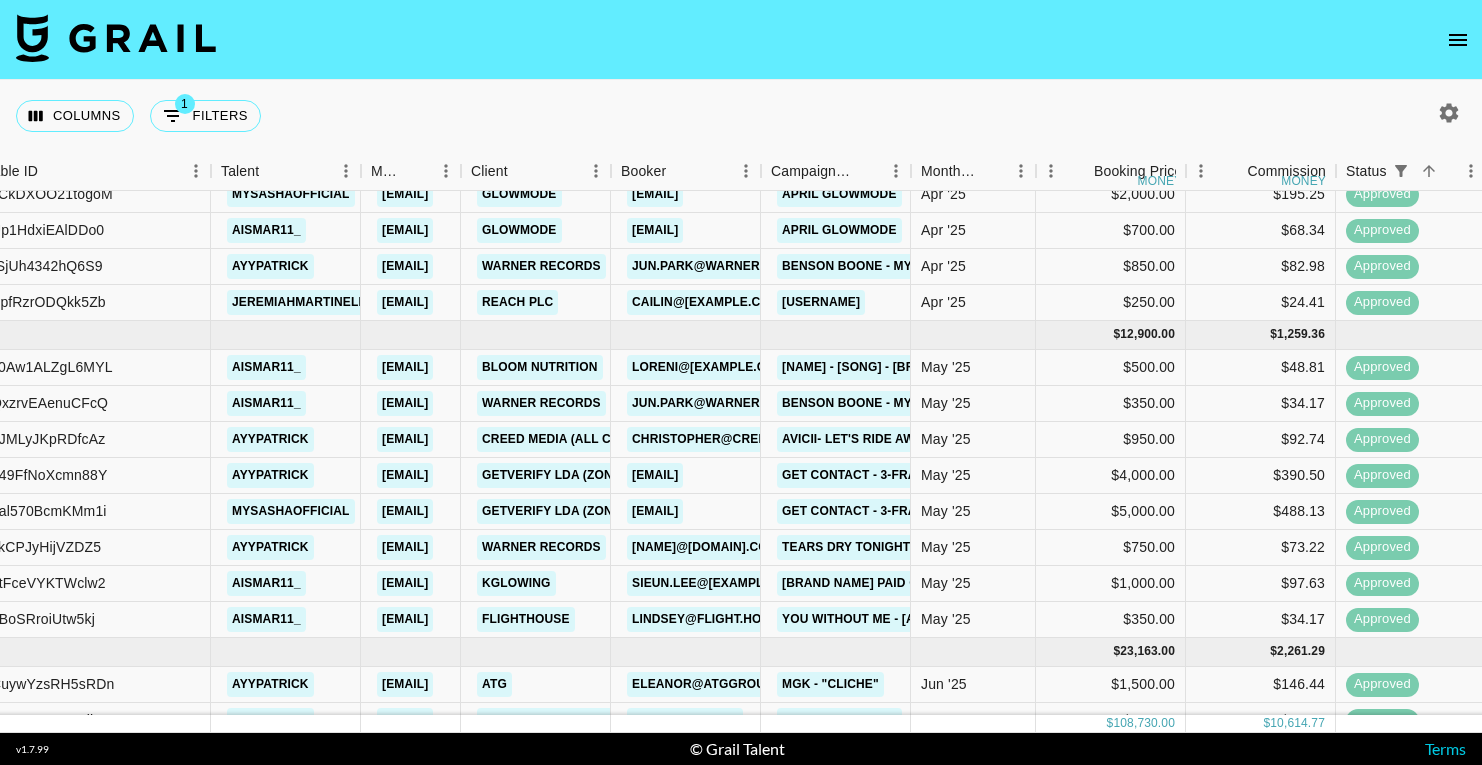 click 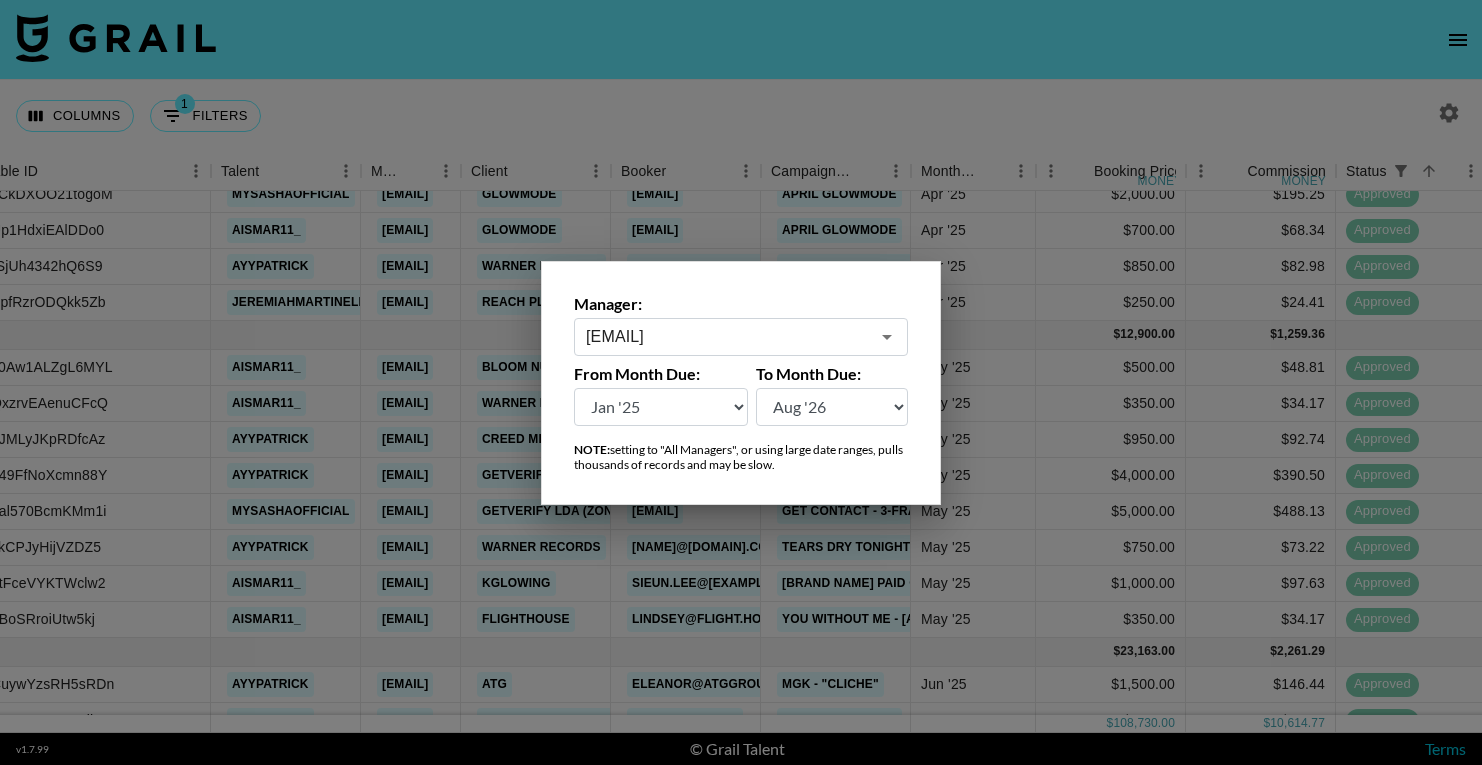 click on "support@example.com" at bounding box center [741, 337] 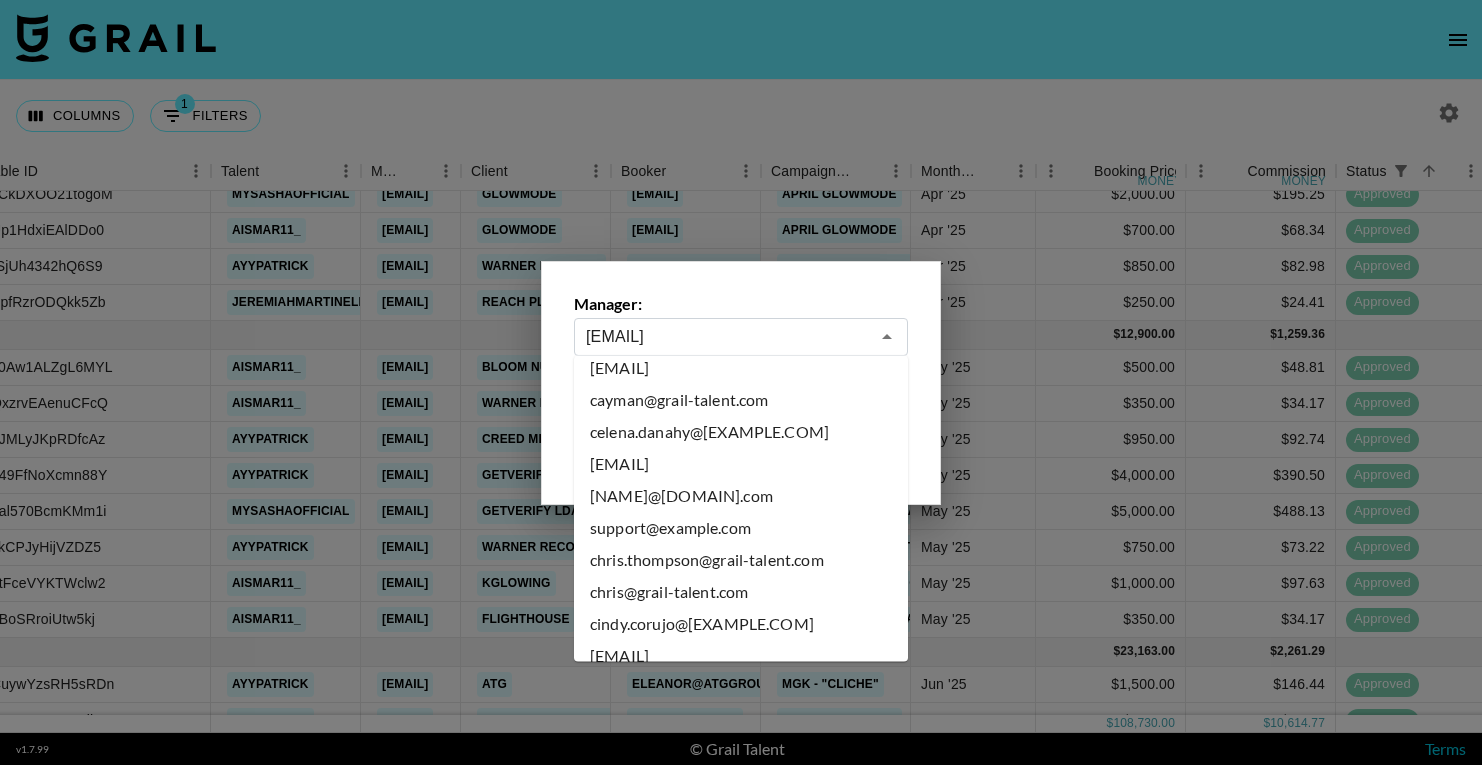 scroll, scrollTop: 2184, scrollLeft: 0, axis: vertical 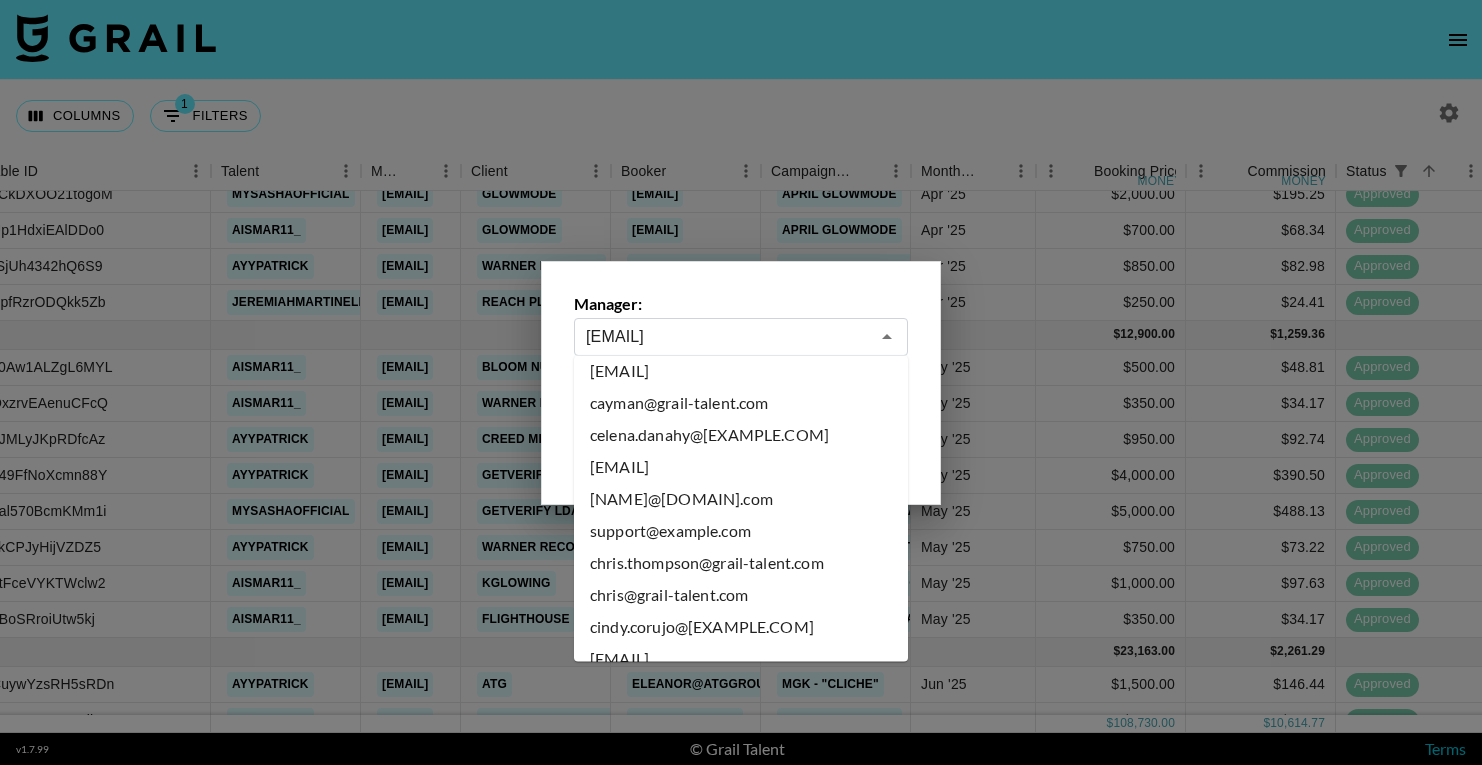 click on "[EMAIL]" at bounding box center (741, 468) 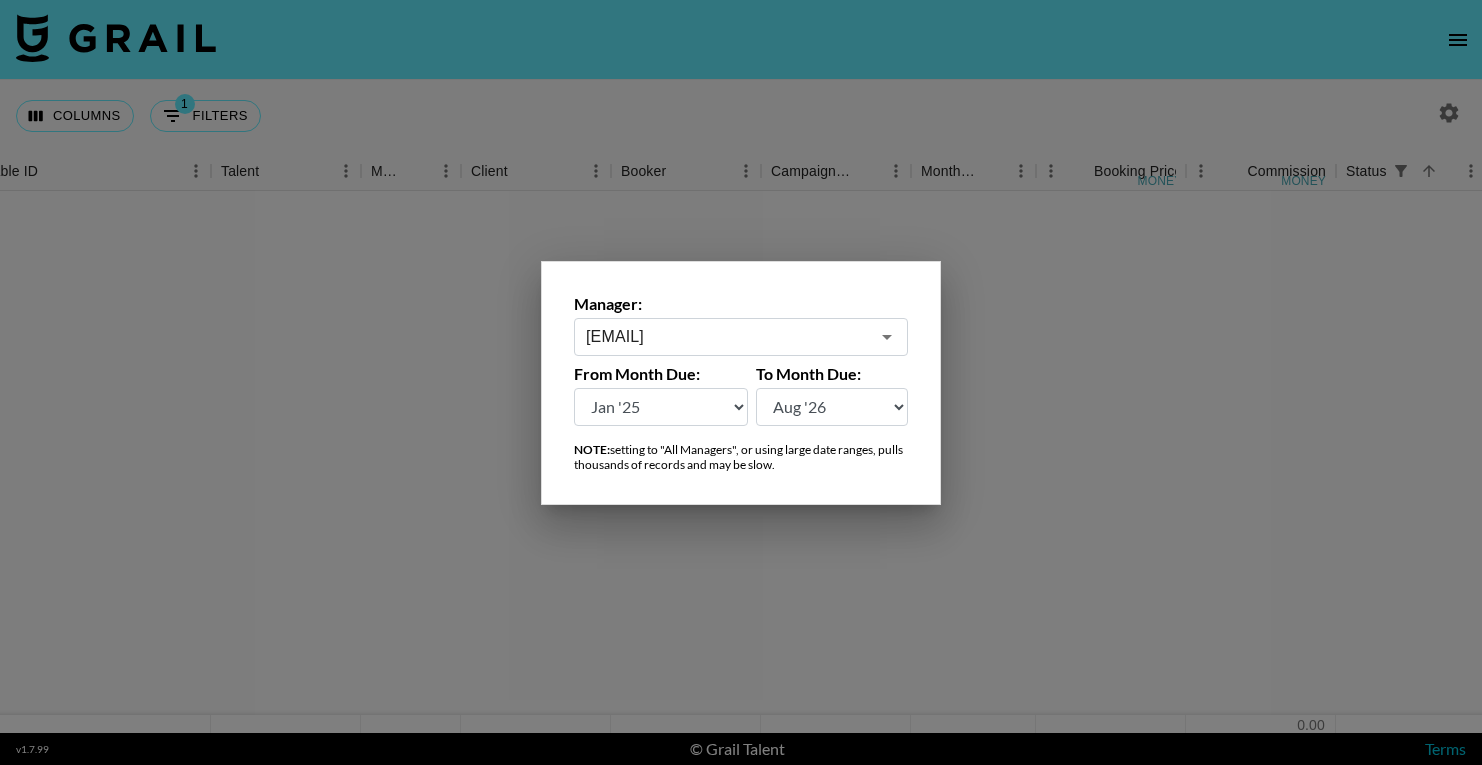 scroll, scrollTop: 0, scrollLeft: 204, axis: horizontal 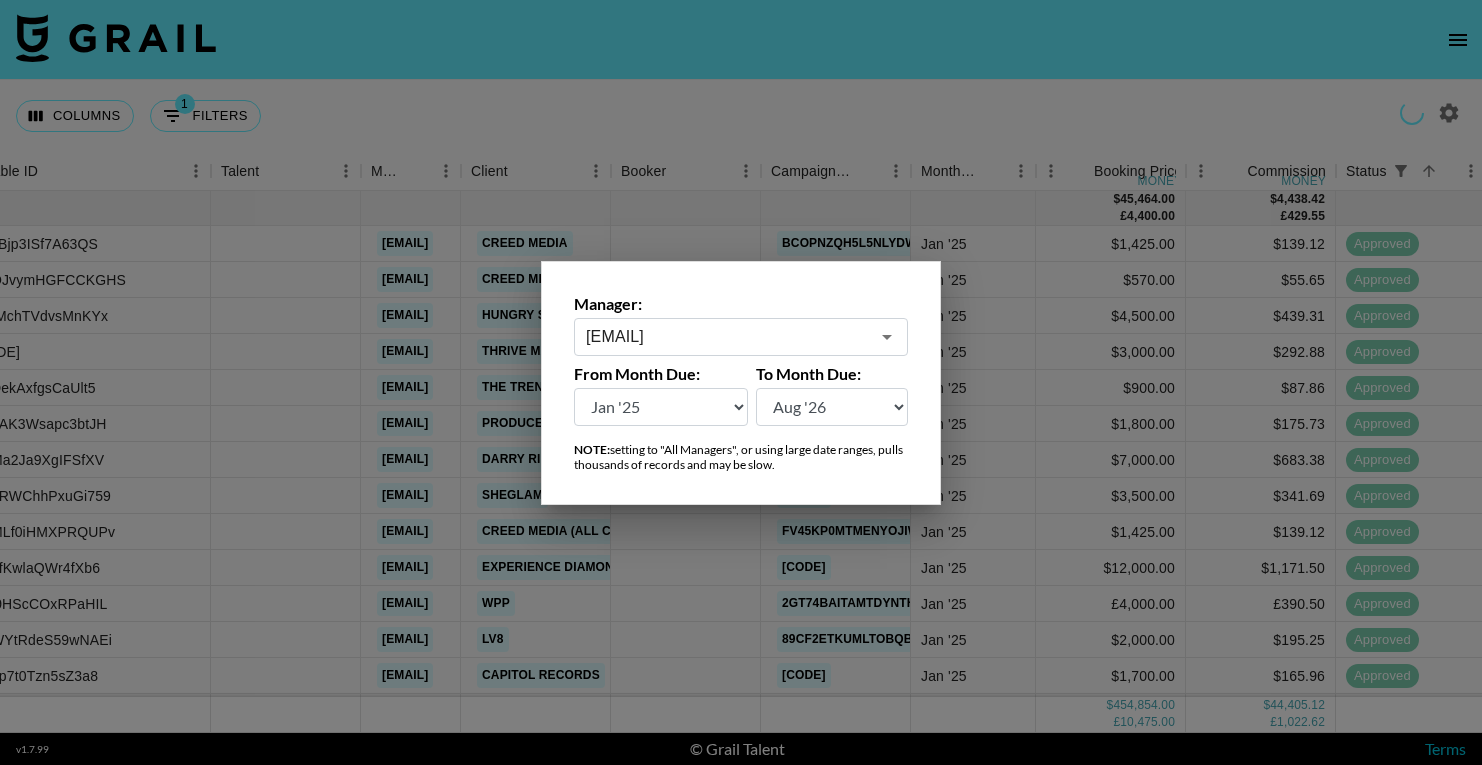 click at bounding box center (741, 382) 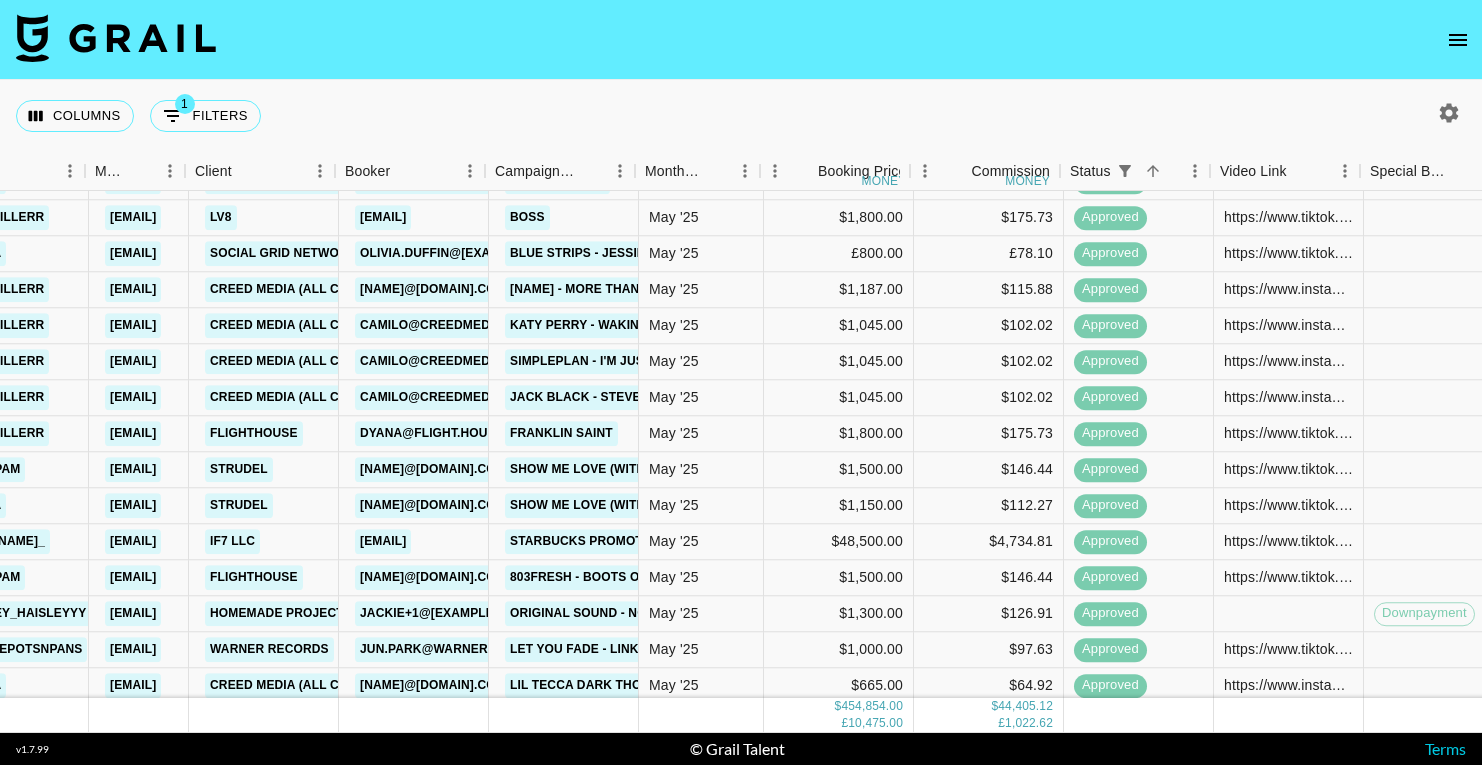 scroll, scrollTop: 3833, scrollLeft: 487, axis: both 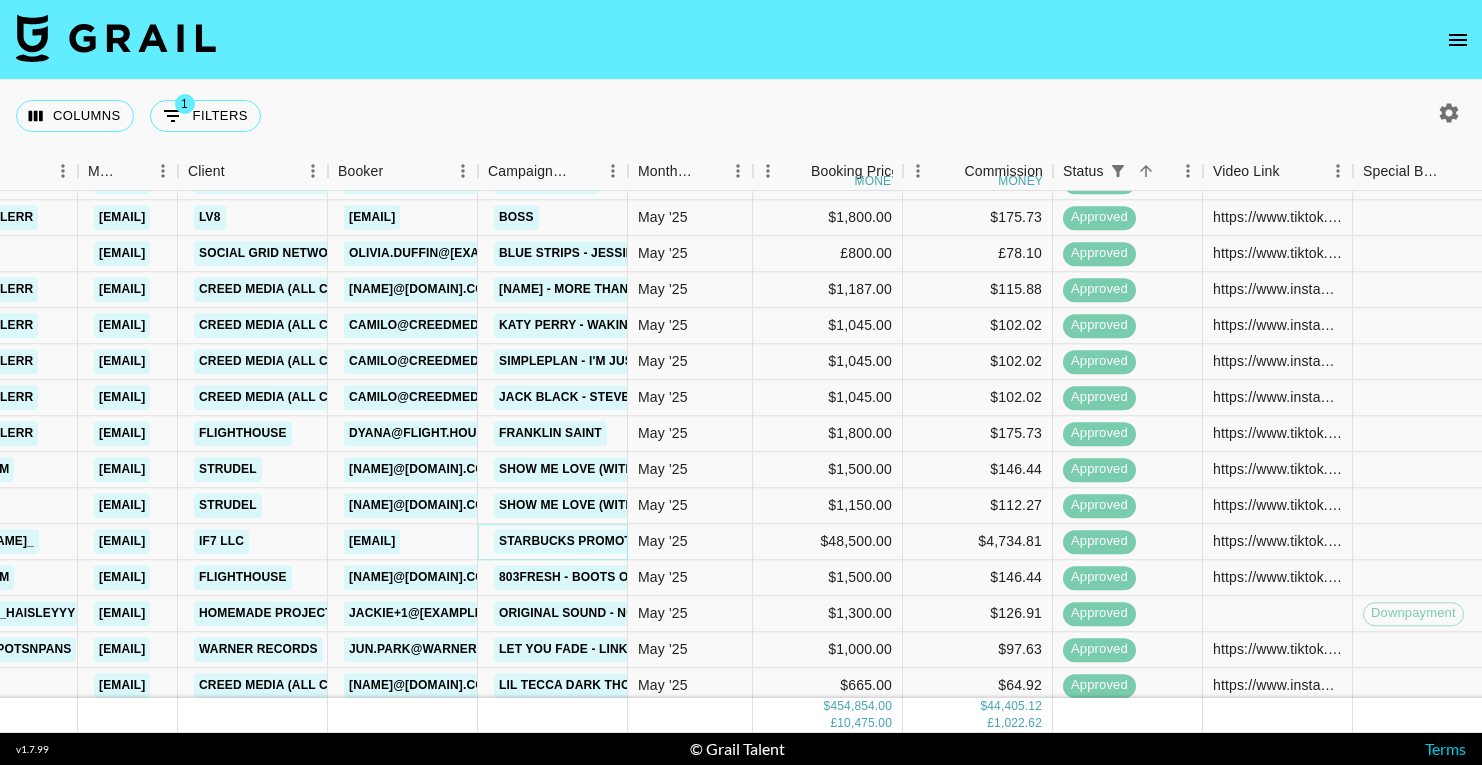 click on "starbucks promotion" at bounding box center [576, 541] 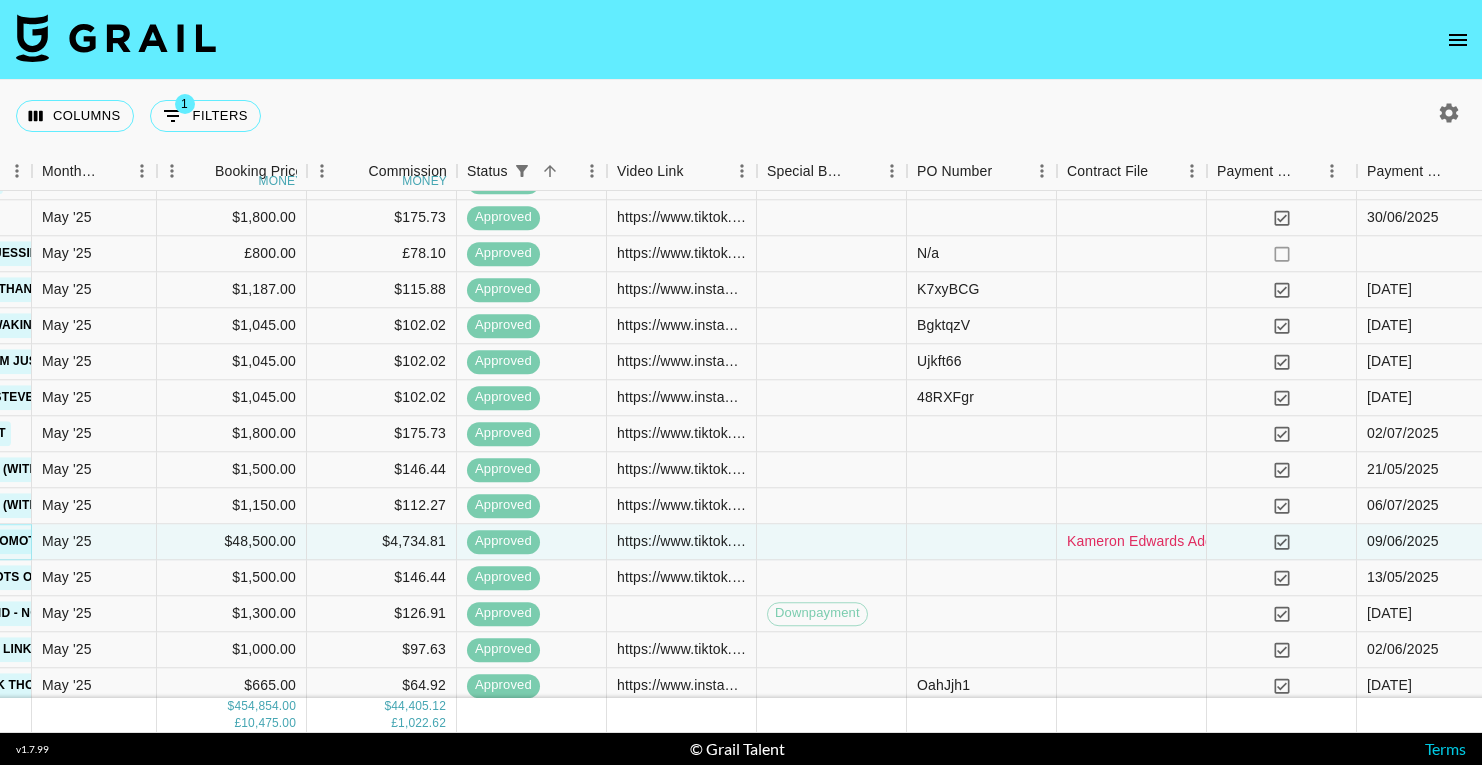 scroll, scrollTop: 3833, scrollLeft: 1092, axis: both 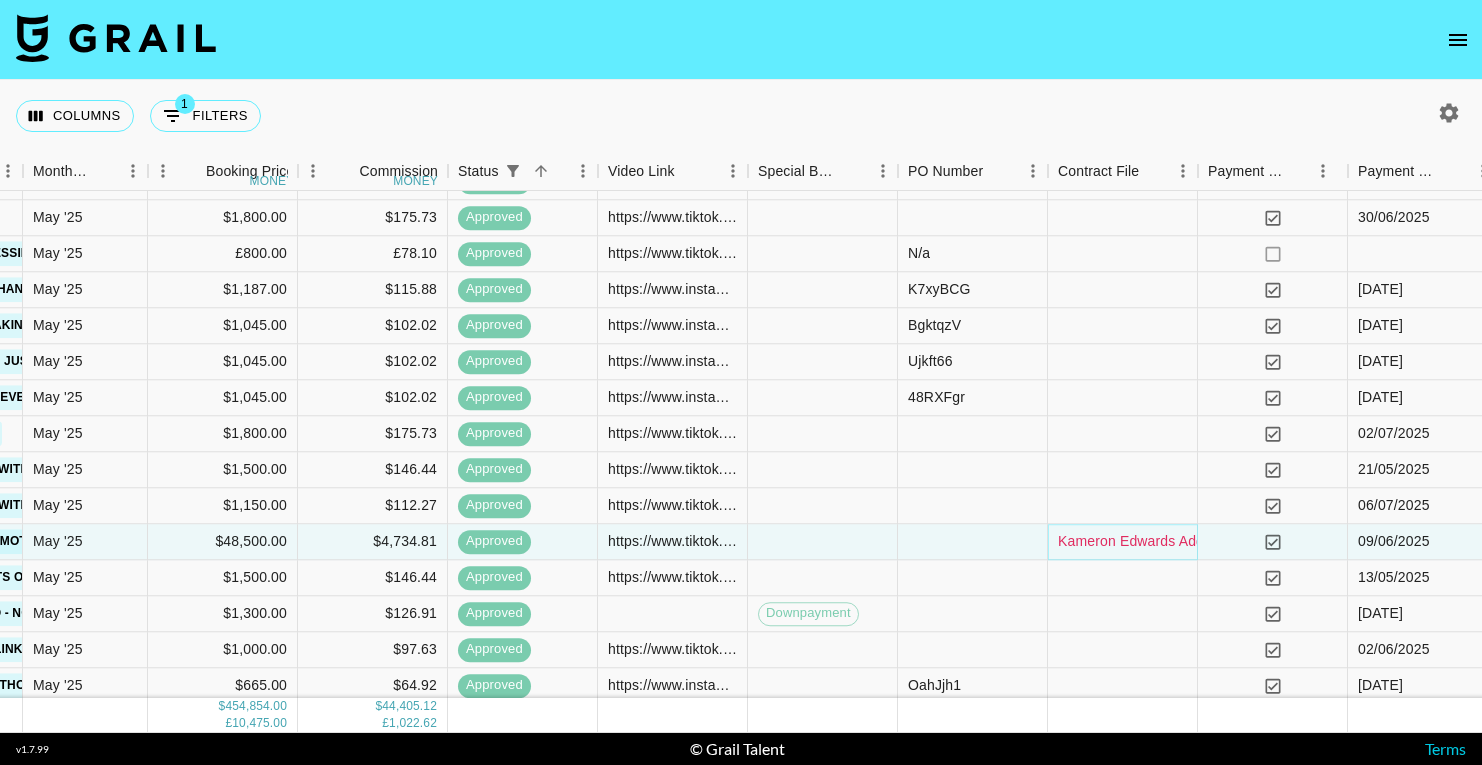 click on "Kameron Edwards Addendum.pdf" at bounding box center [1165, 542] 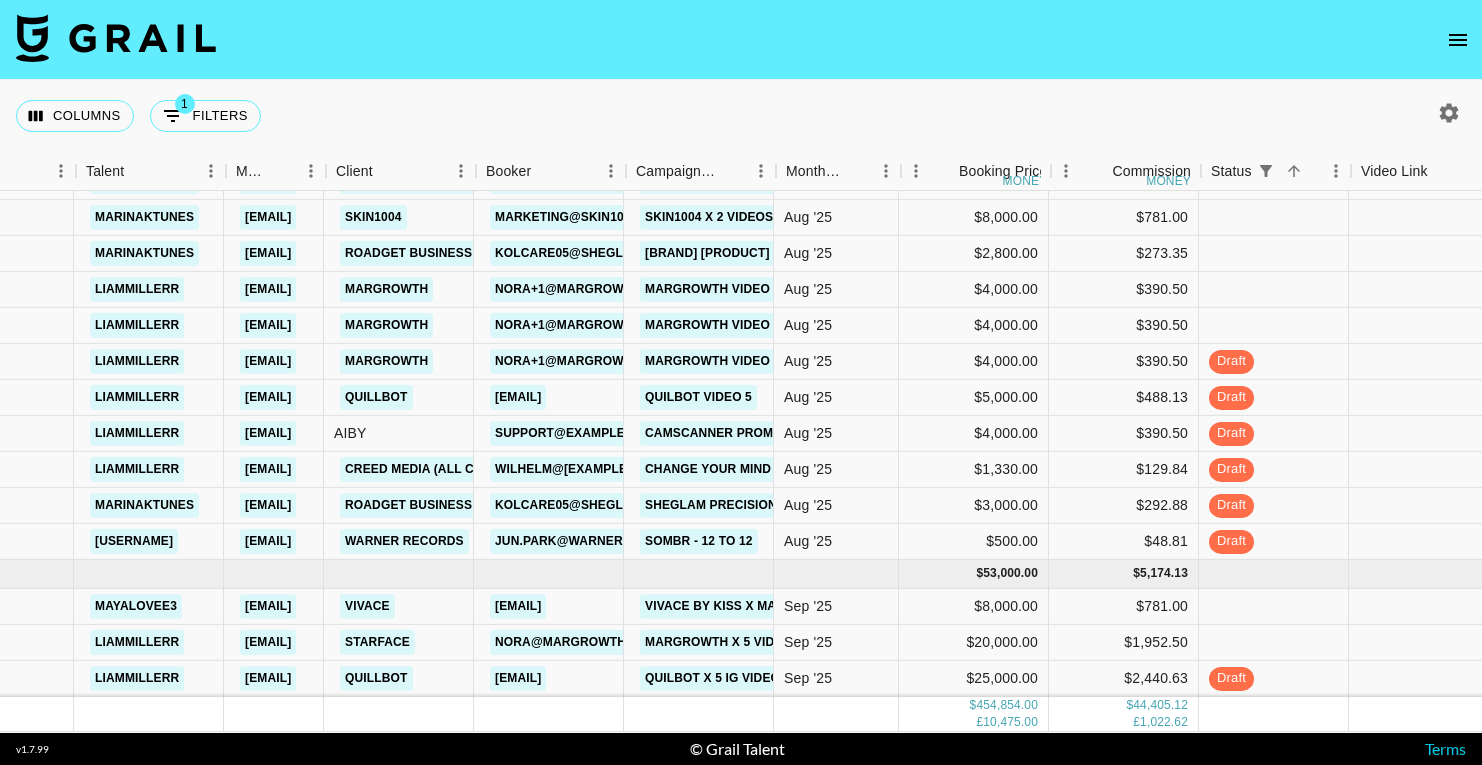 scroll, scrollTop: 6273, scrollLeft: 339, axis: both 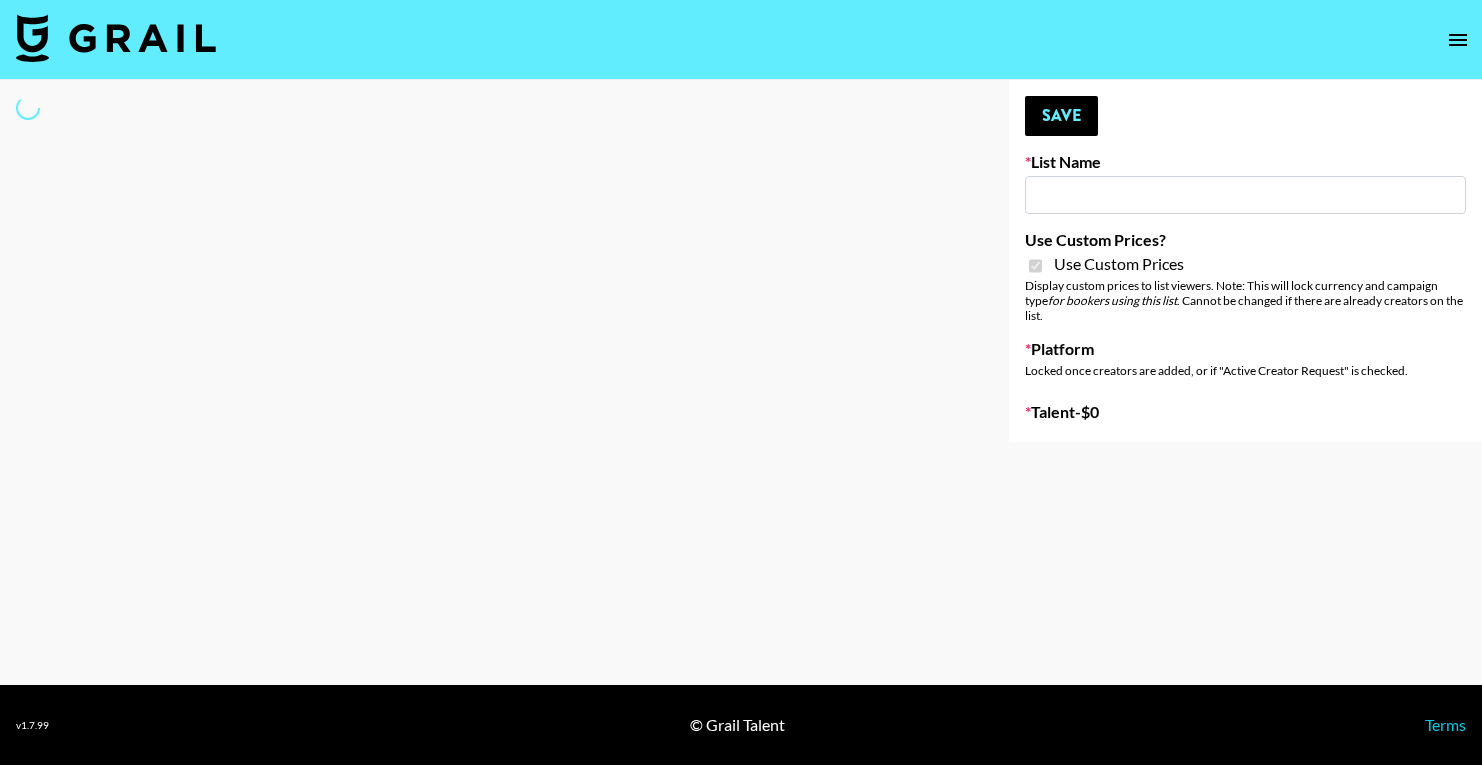 type on "Pocky" 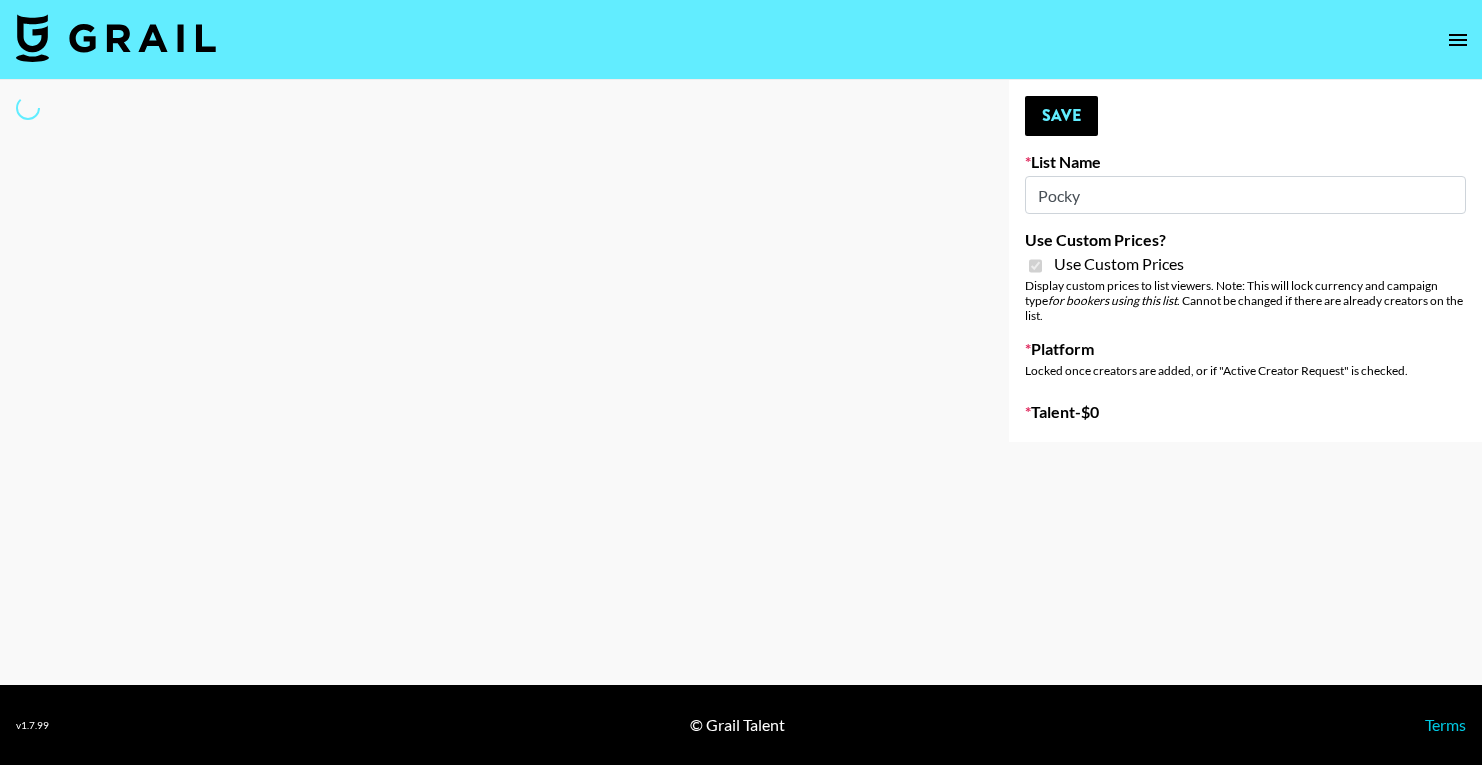 select on "Brand" 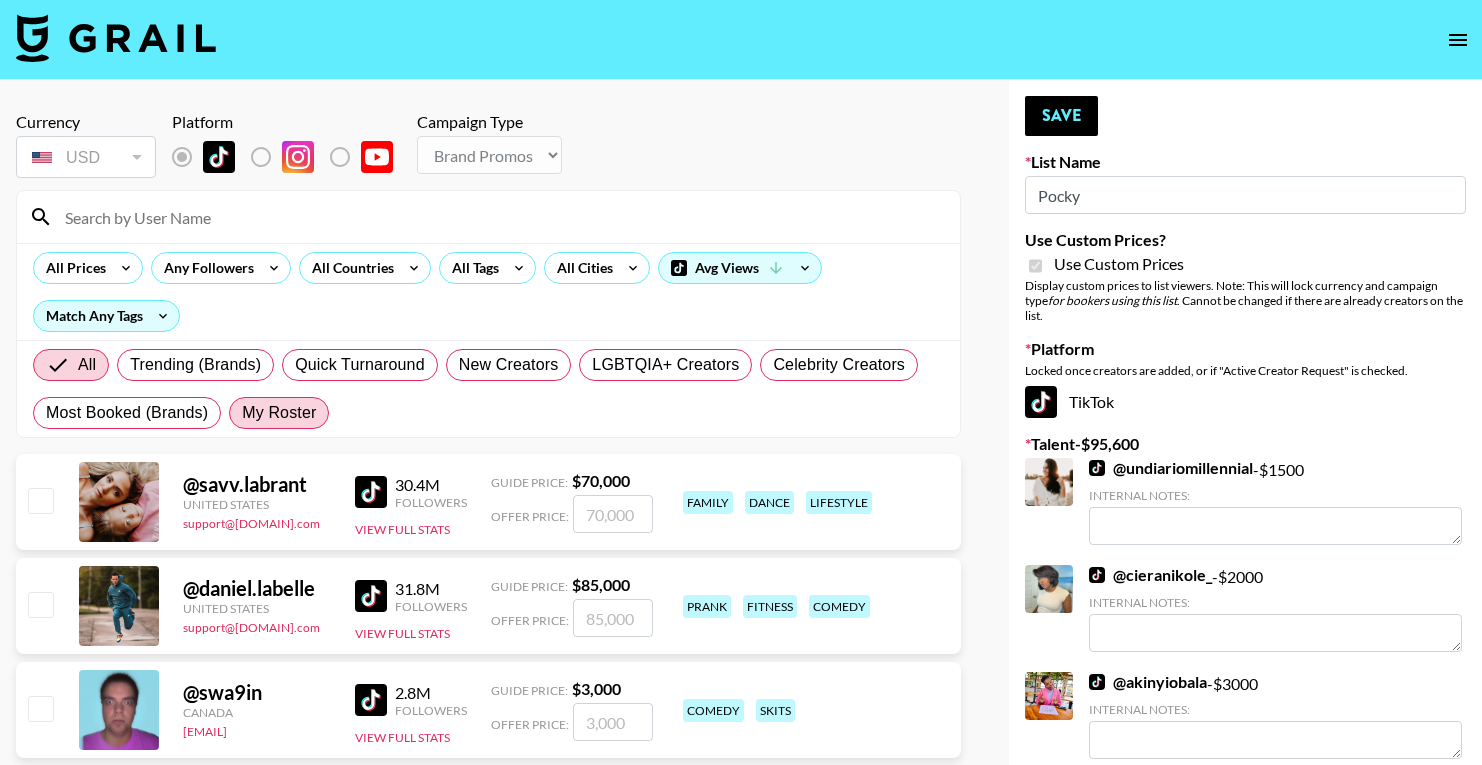 click on "My Roster" at bounding box center [279, 413] 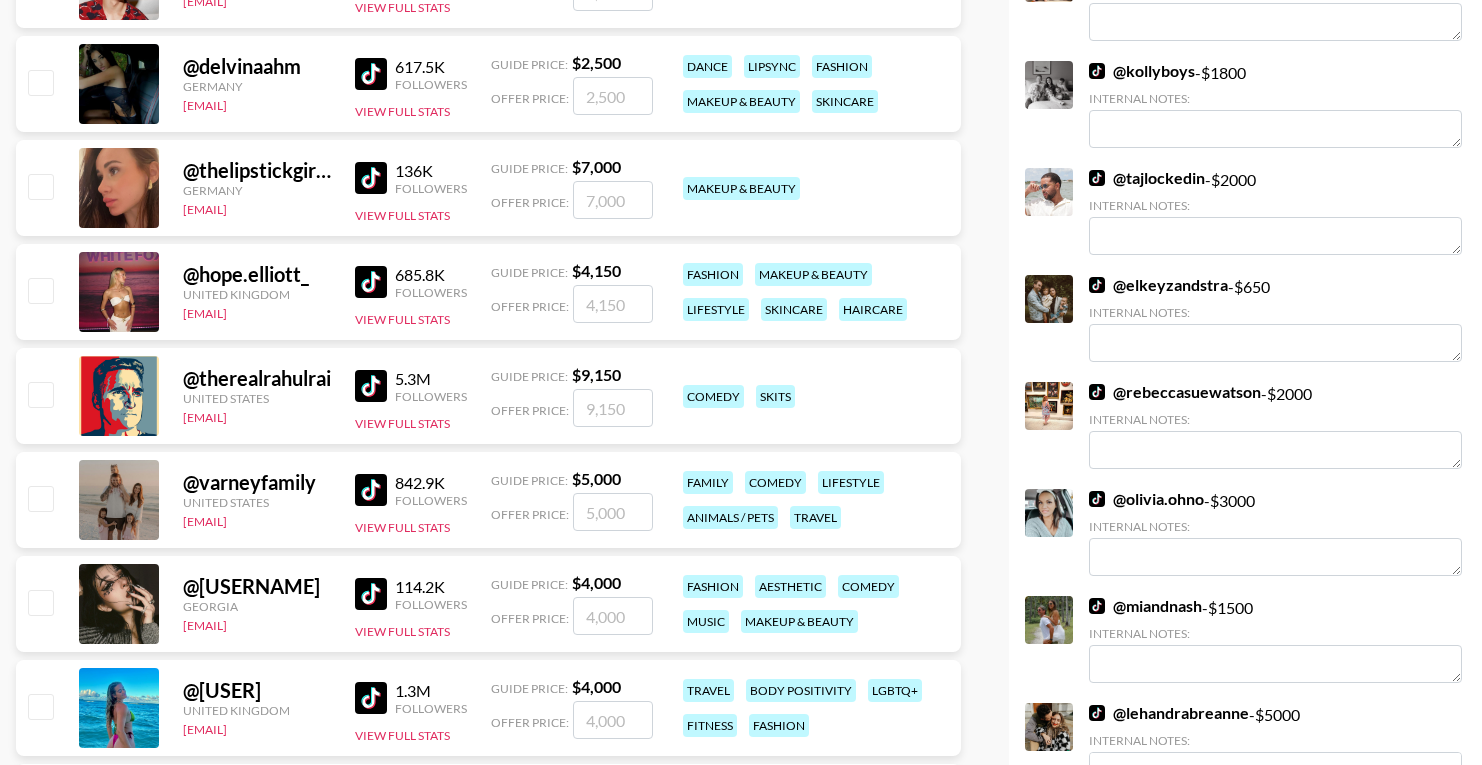 scroll, scrollTop: 1154, scrollLeft: 0, axis: vertical 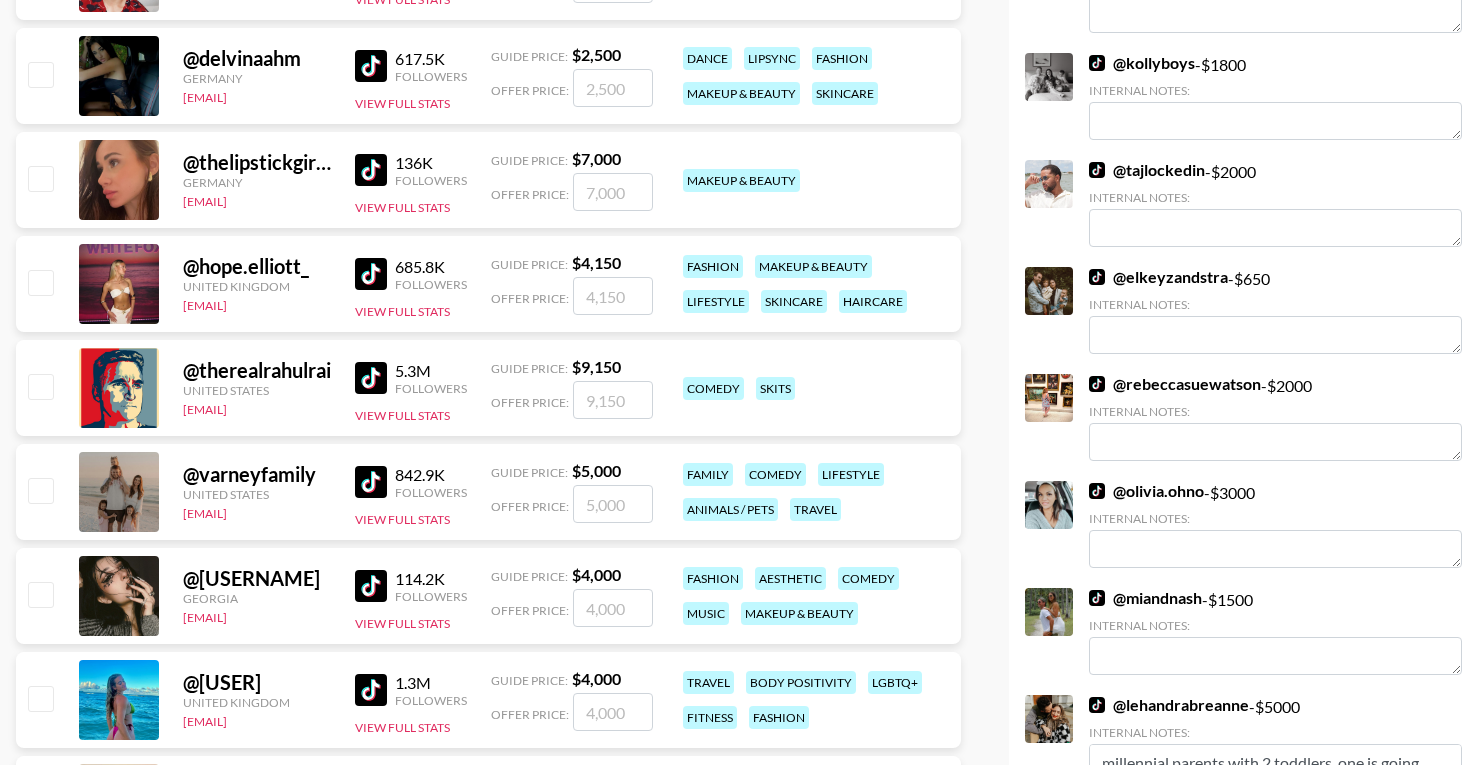 click at bounding box center [40, 490] 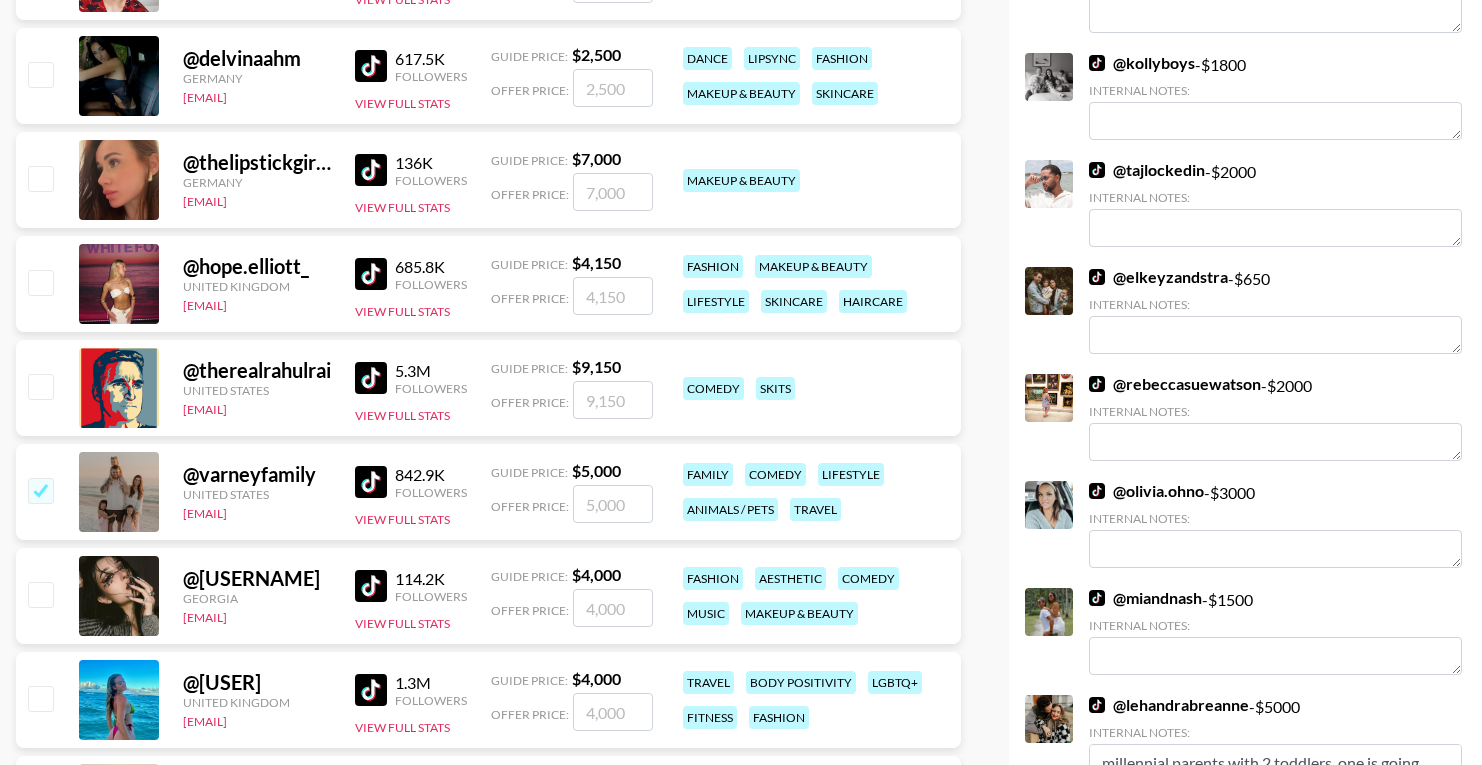 checkbox on "true" 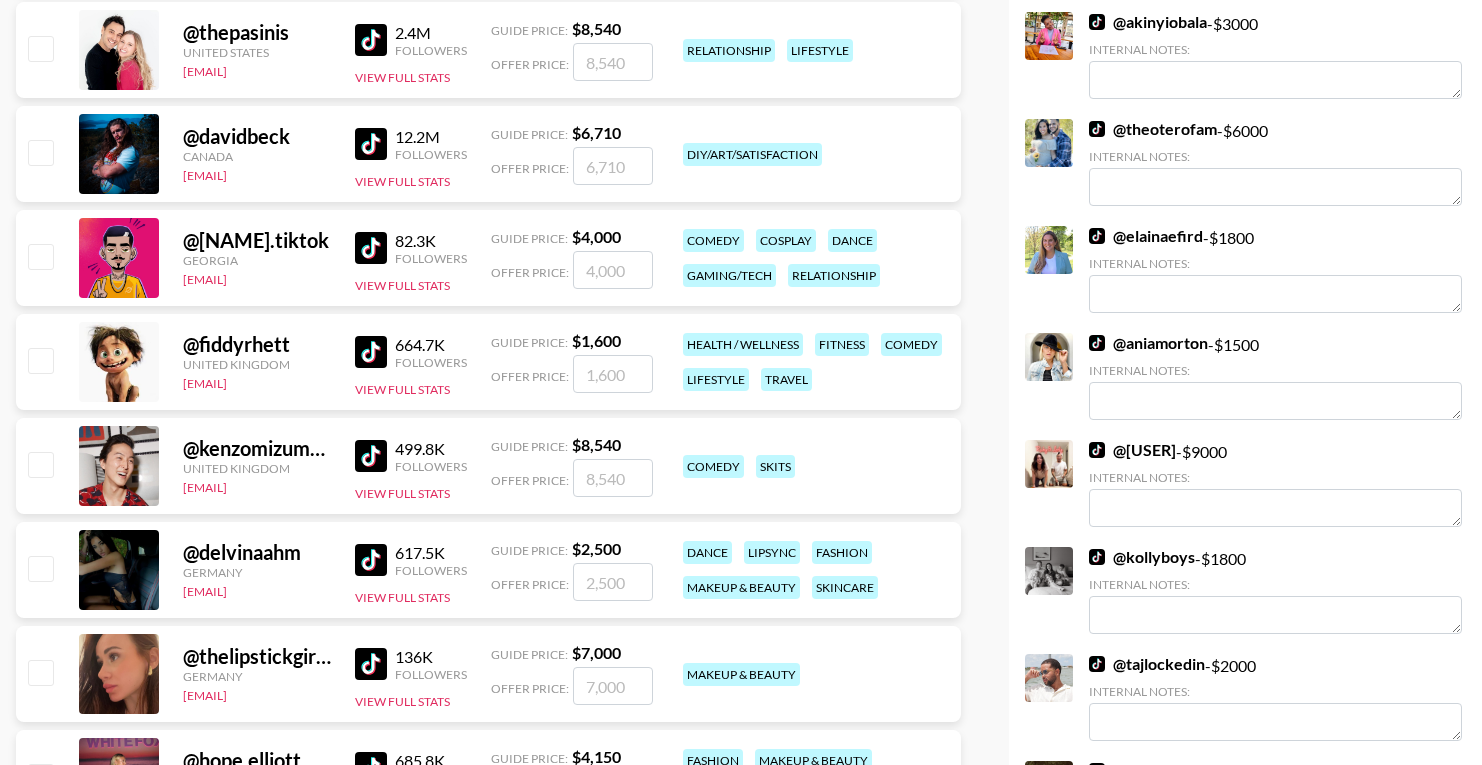 scroll, scrollTop: 0, scrollLeft: 0, axis: both 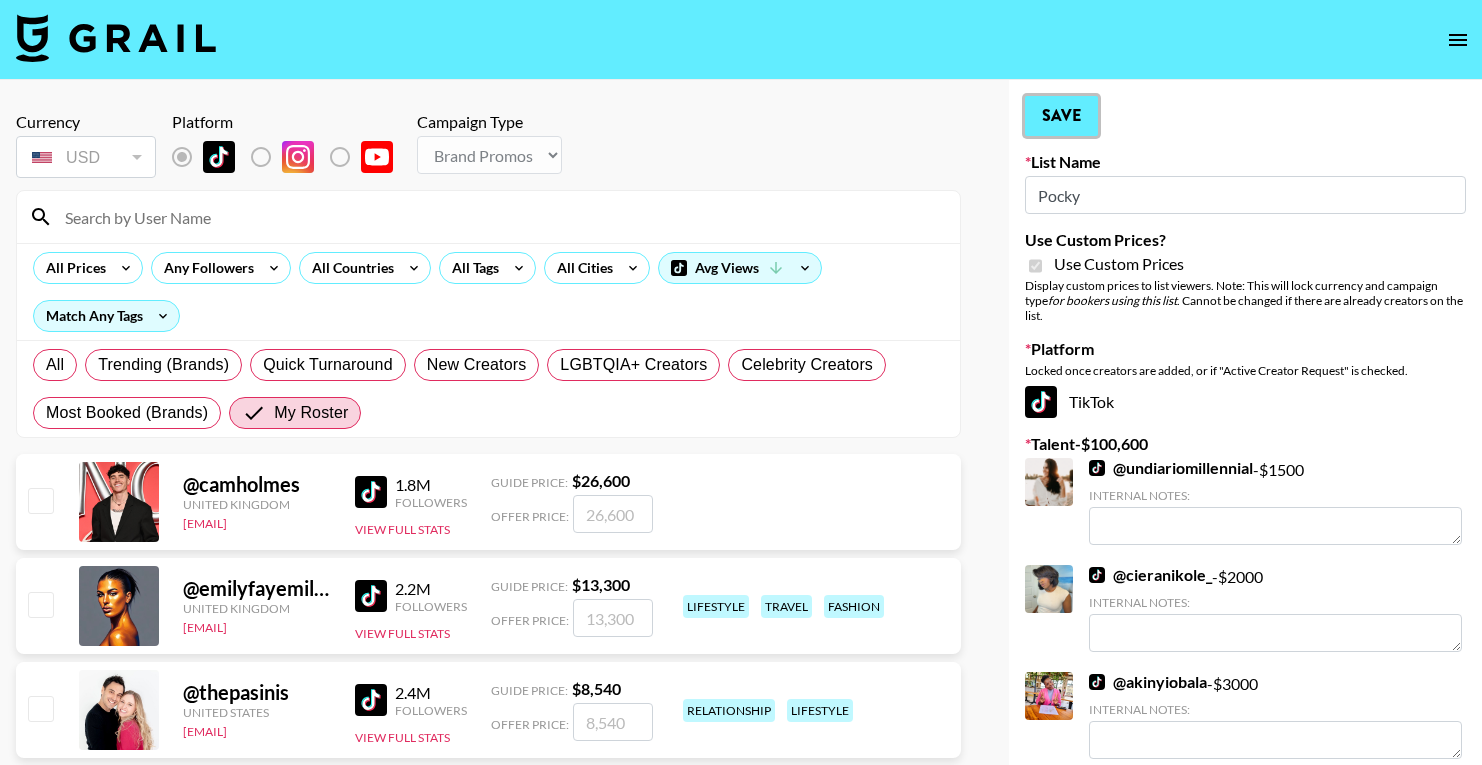 click on "Save" at bounding box center (1061, 116) 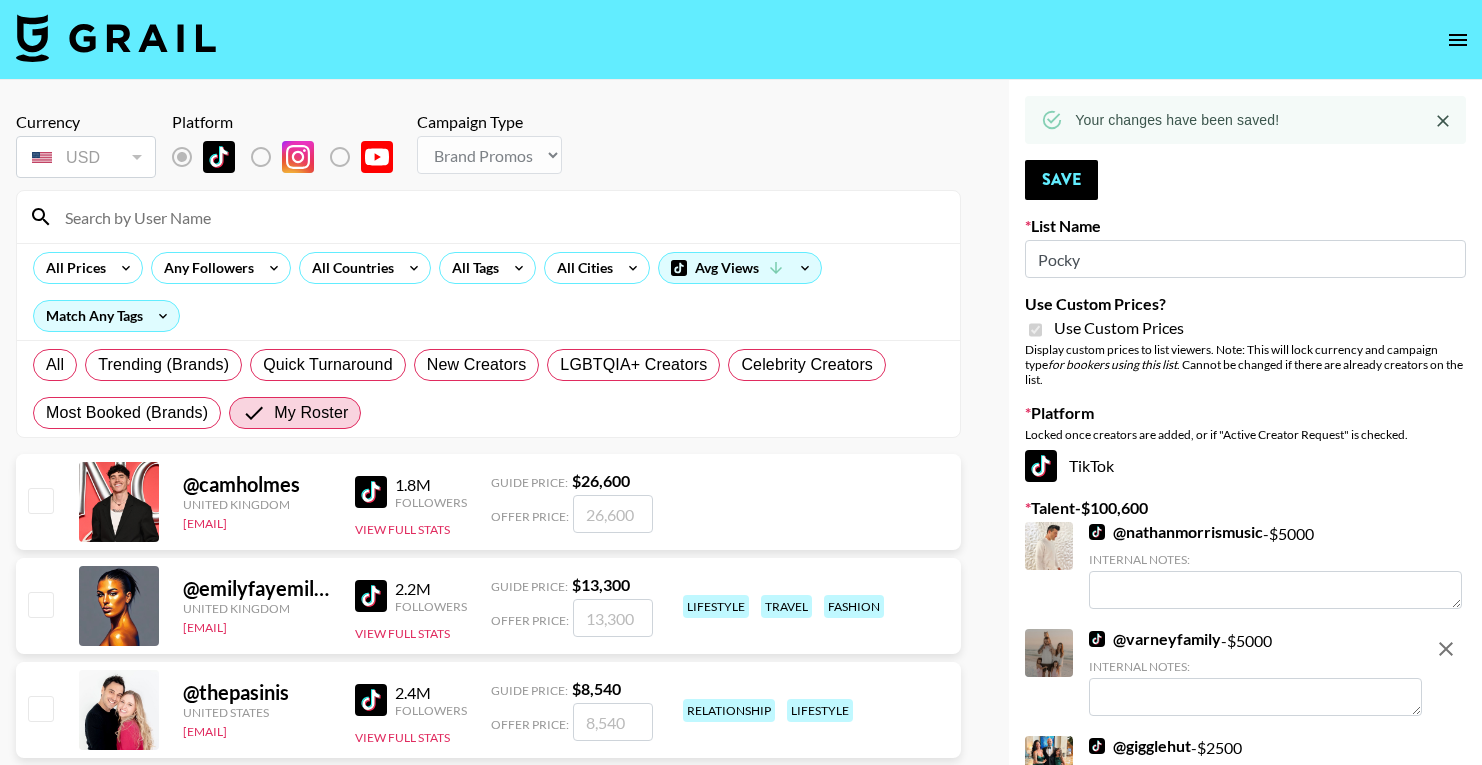 click at bounding box center [116, 38] 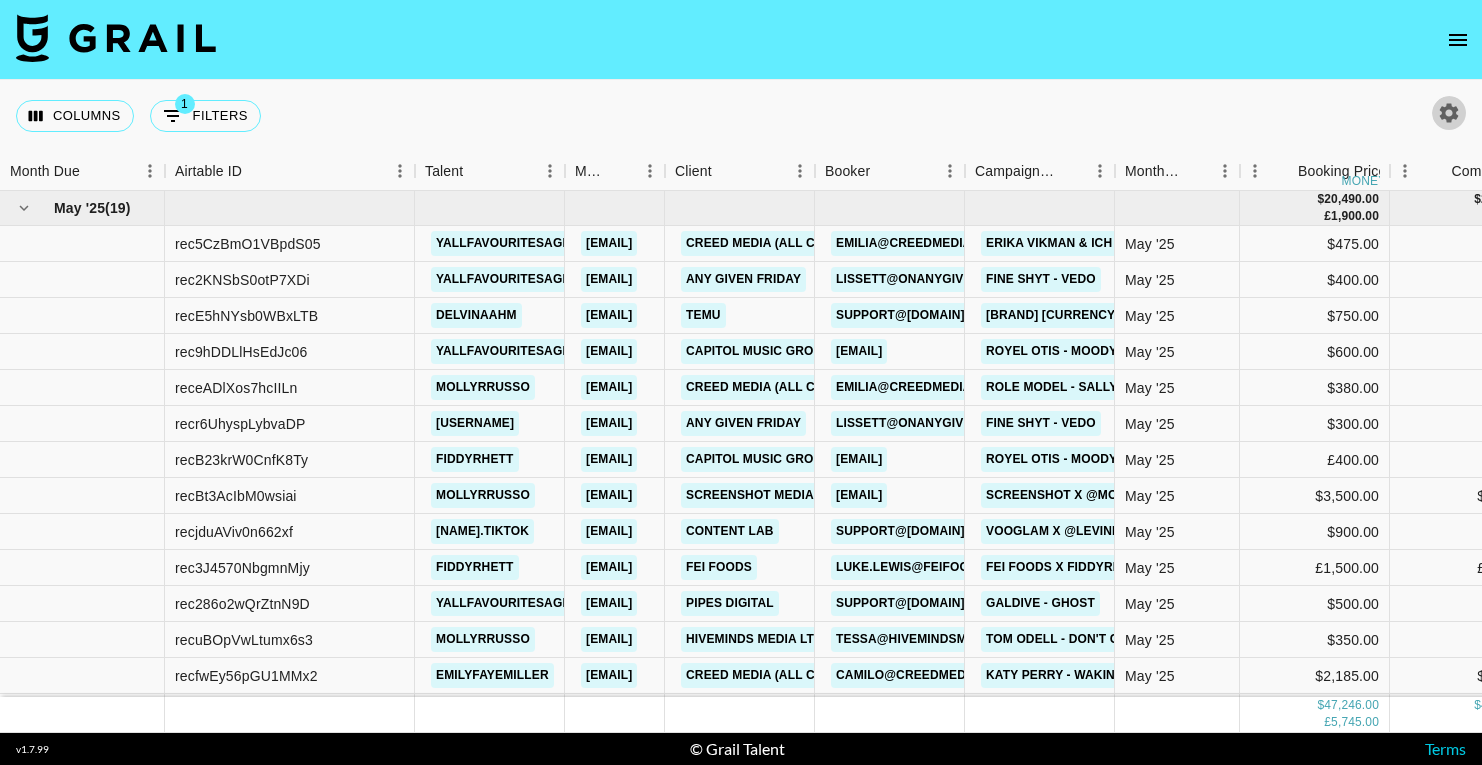 click 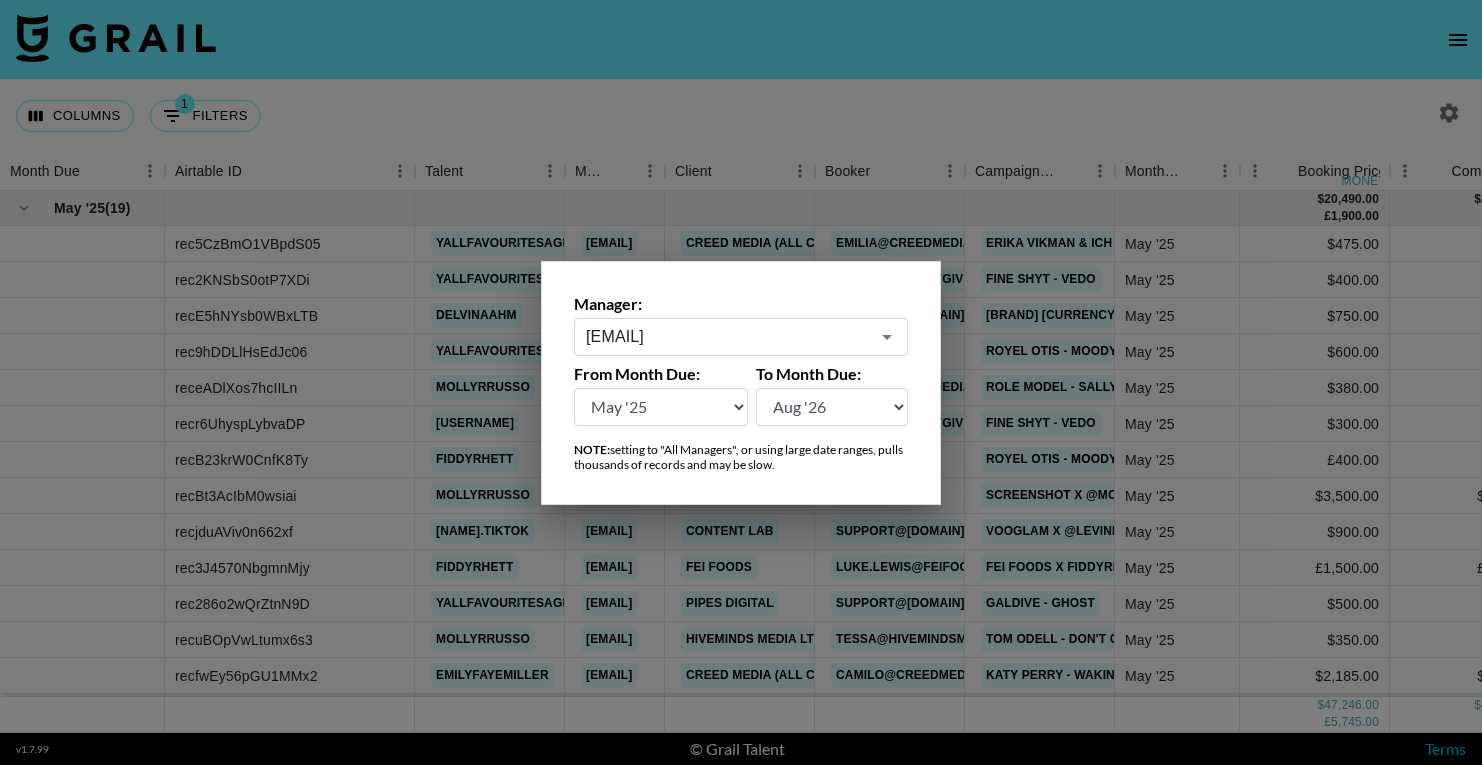 click on "jessie.denning@[EXAMPLE.COM]" at bounding box center (727, 336) 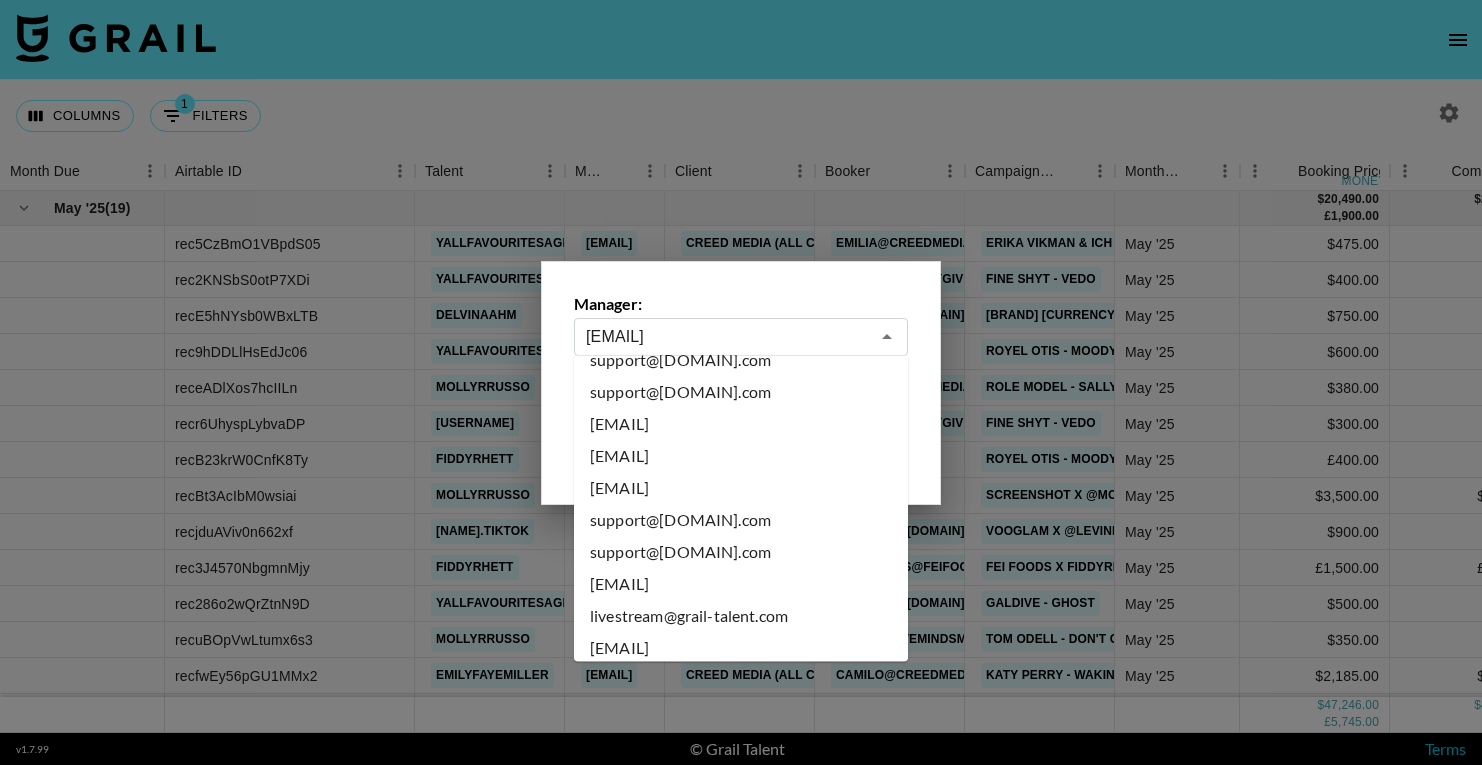 scroll, scrollTop: 7076, scrollLeft: 0, axis: vertical 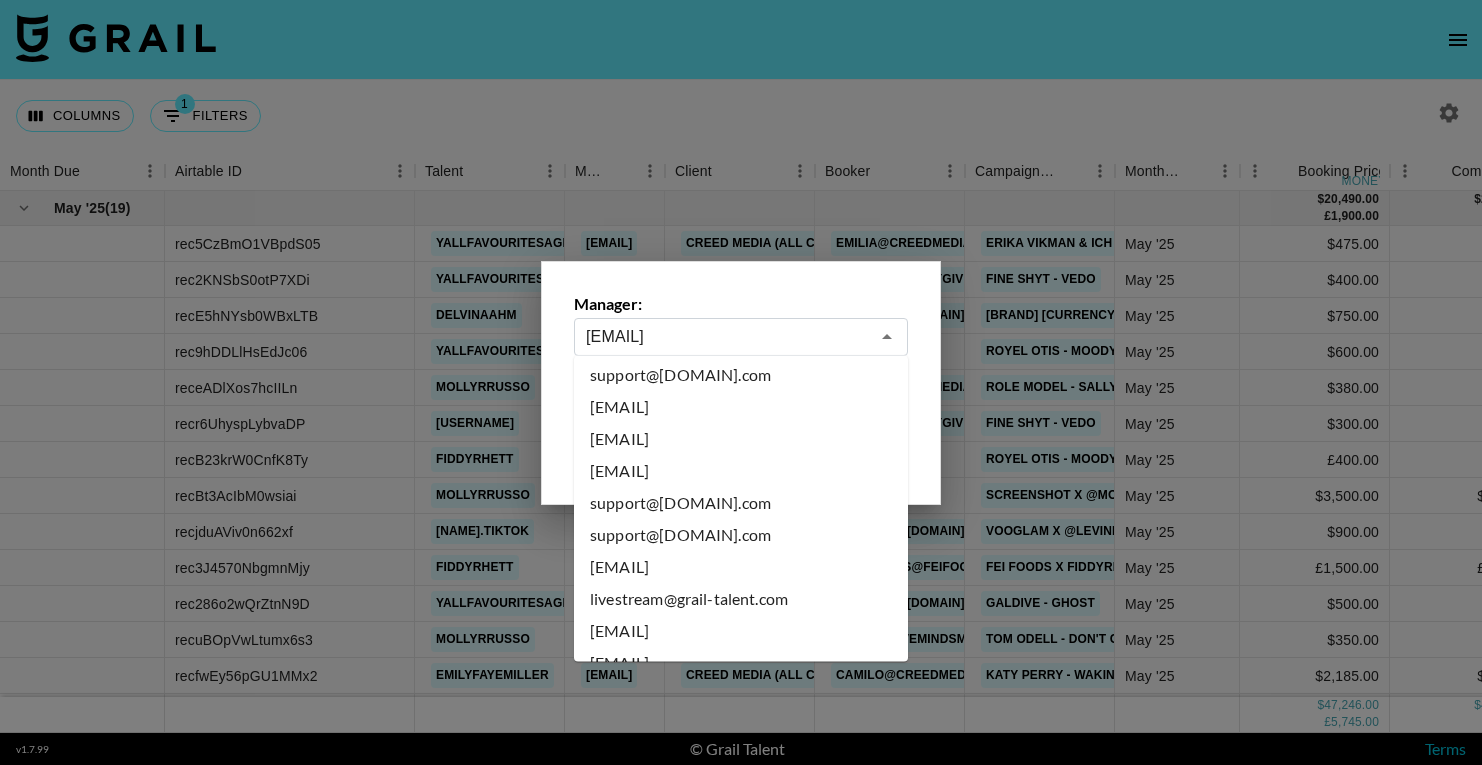 click on "[NAME]@[DOMAIN].com" at bounding box center [741, 568] 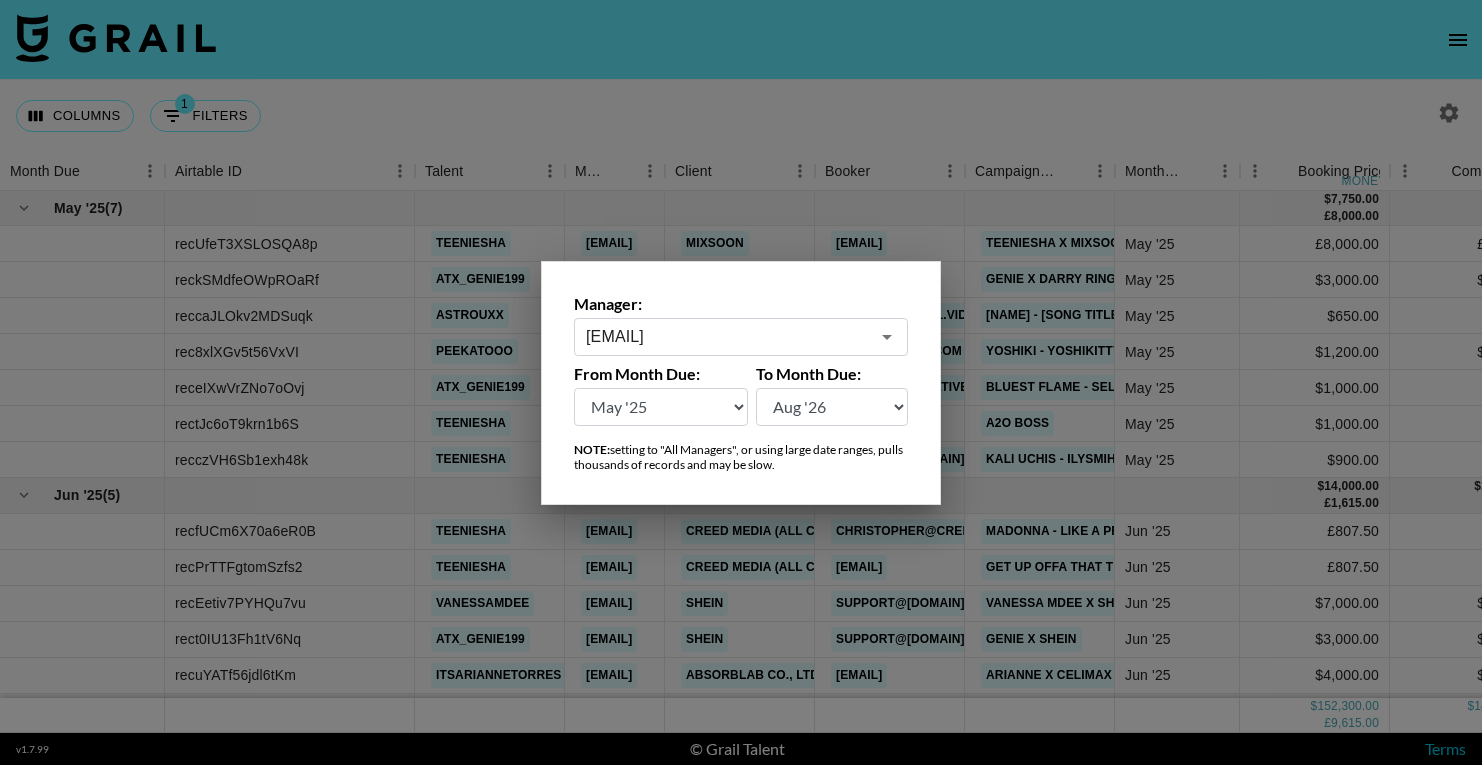 click on "Aug '26 Jul '26 Jun '26 May '26 Apr '26 Mar '26 Feb '26 Jan '26 Dec '25 Nov '25 Oct '25 Sep '25 Aug '25 Jul '25 Jun '25 May '25 Apr '25 Mar '25 Feb '25 Jan '25 Dec '24 Nov '24 Oct '24 Sep '24 Aug '24" at bounding box center [661, 407] 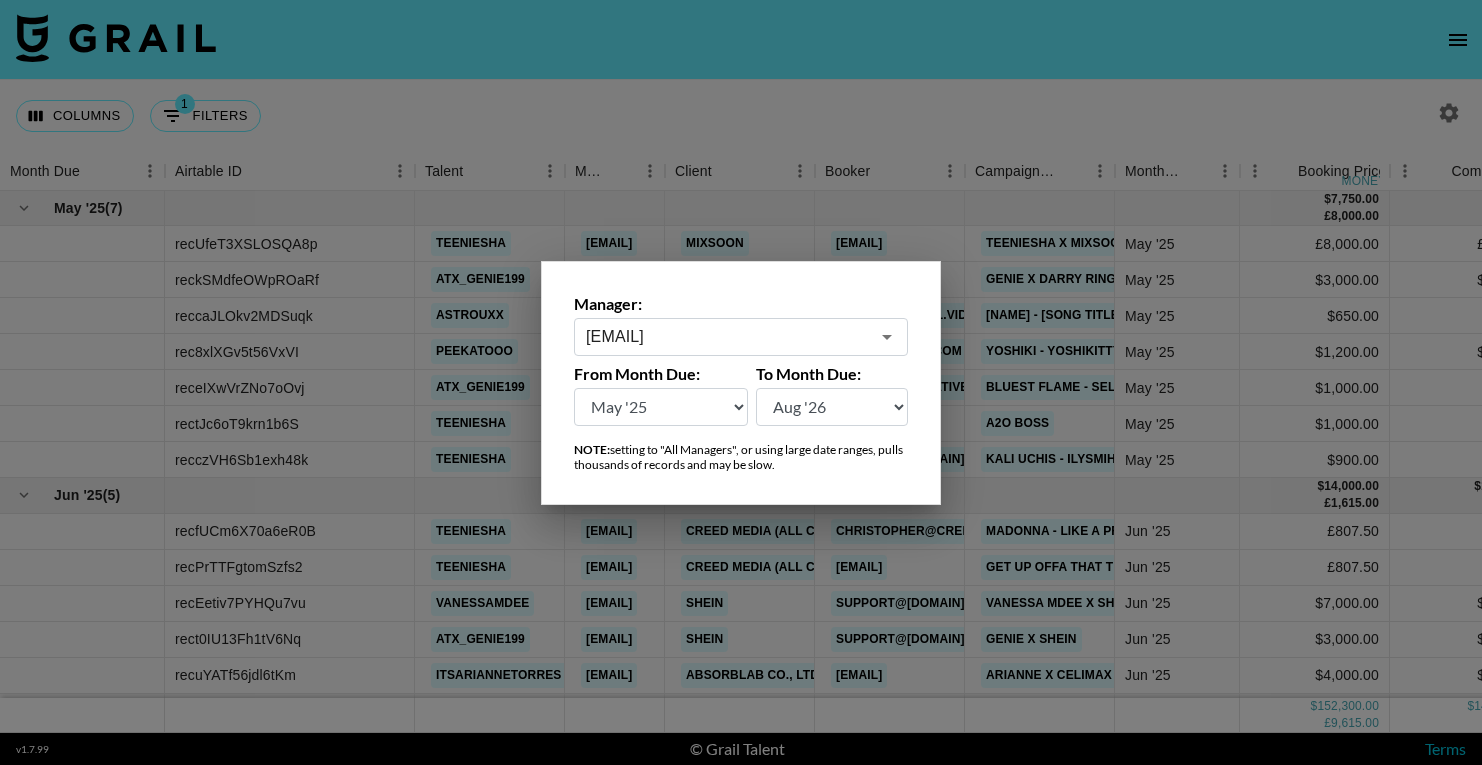 select on "Jan '25" 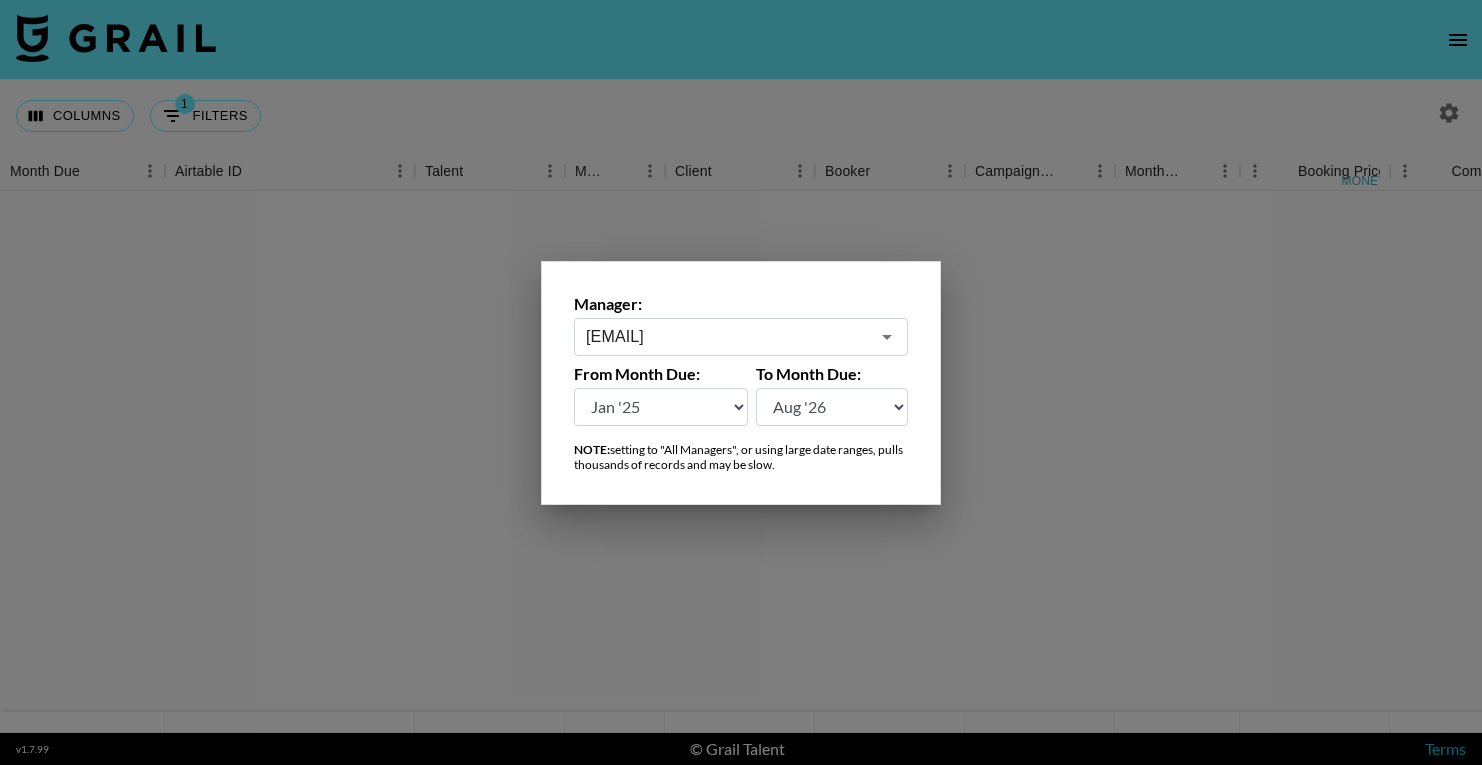 click at bounding box center (741, 382) 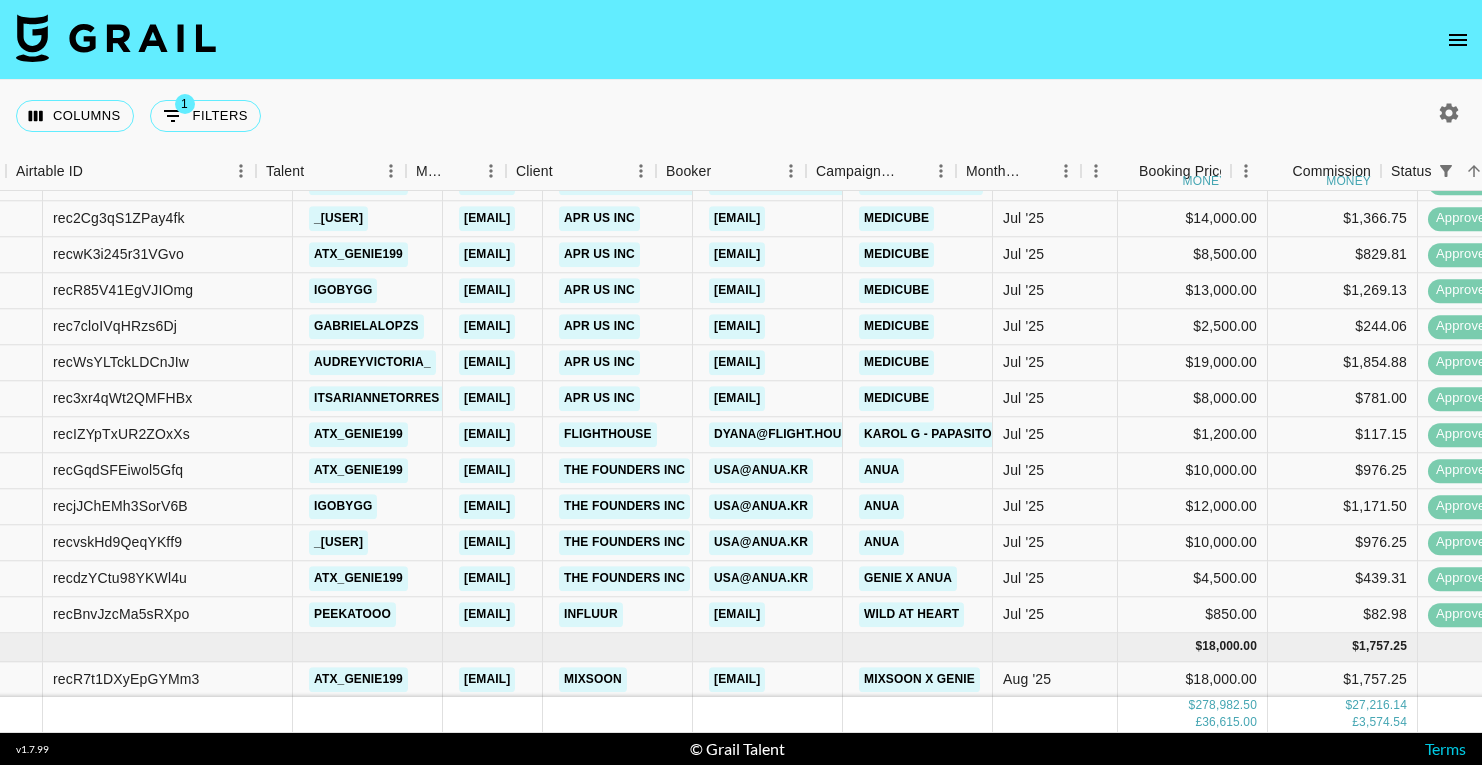 scroll, scrollTop: 2378, scrollLeft: 0, axis: vertical 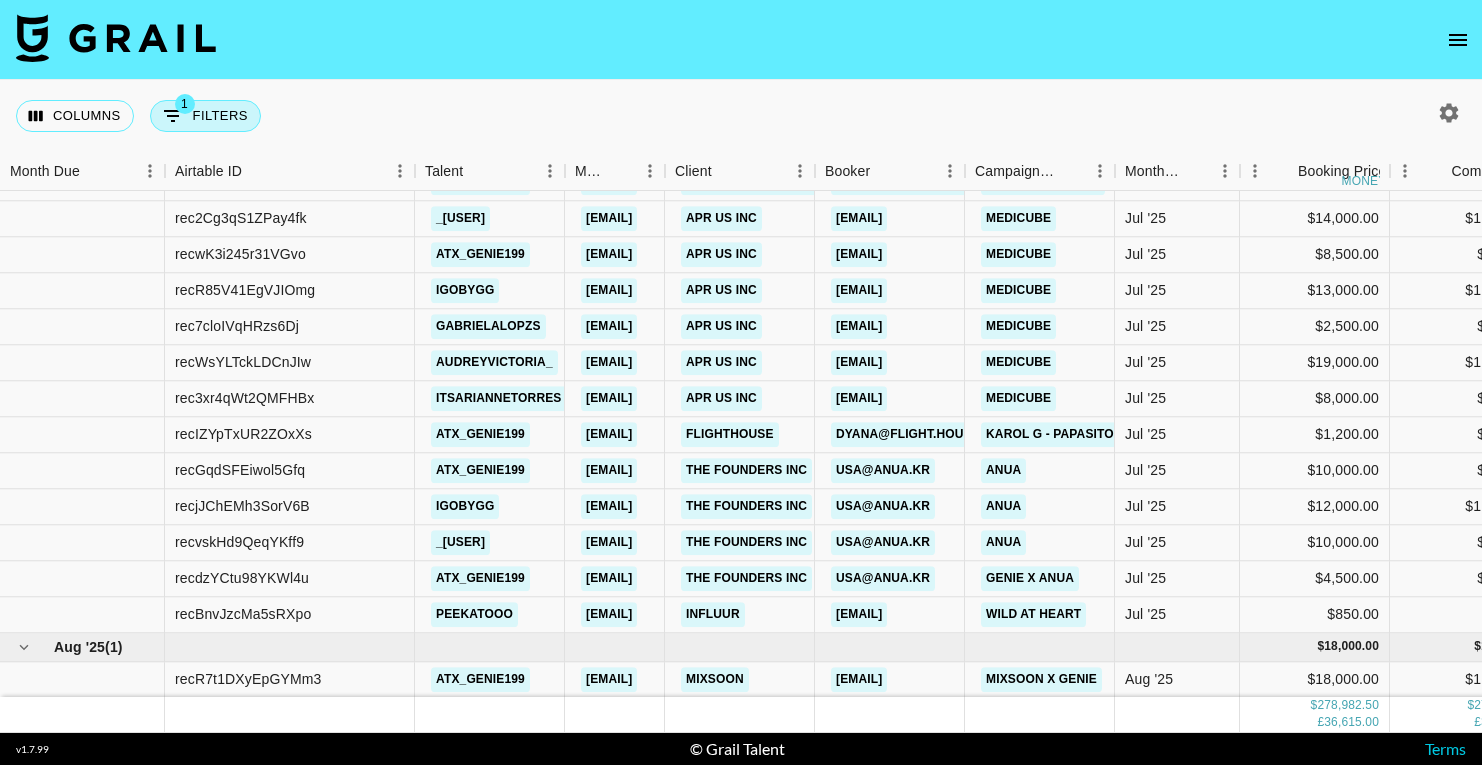 click on "1 Filters" at bounding box center (205, 116) 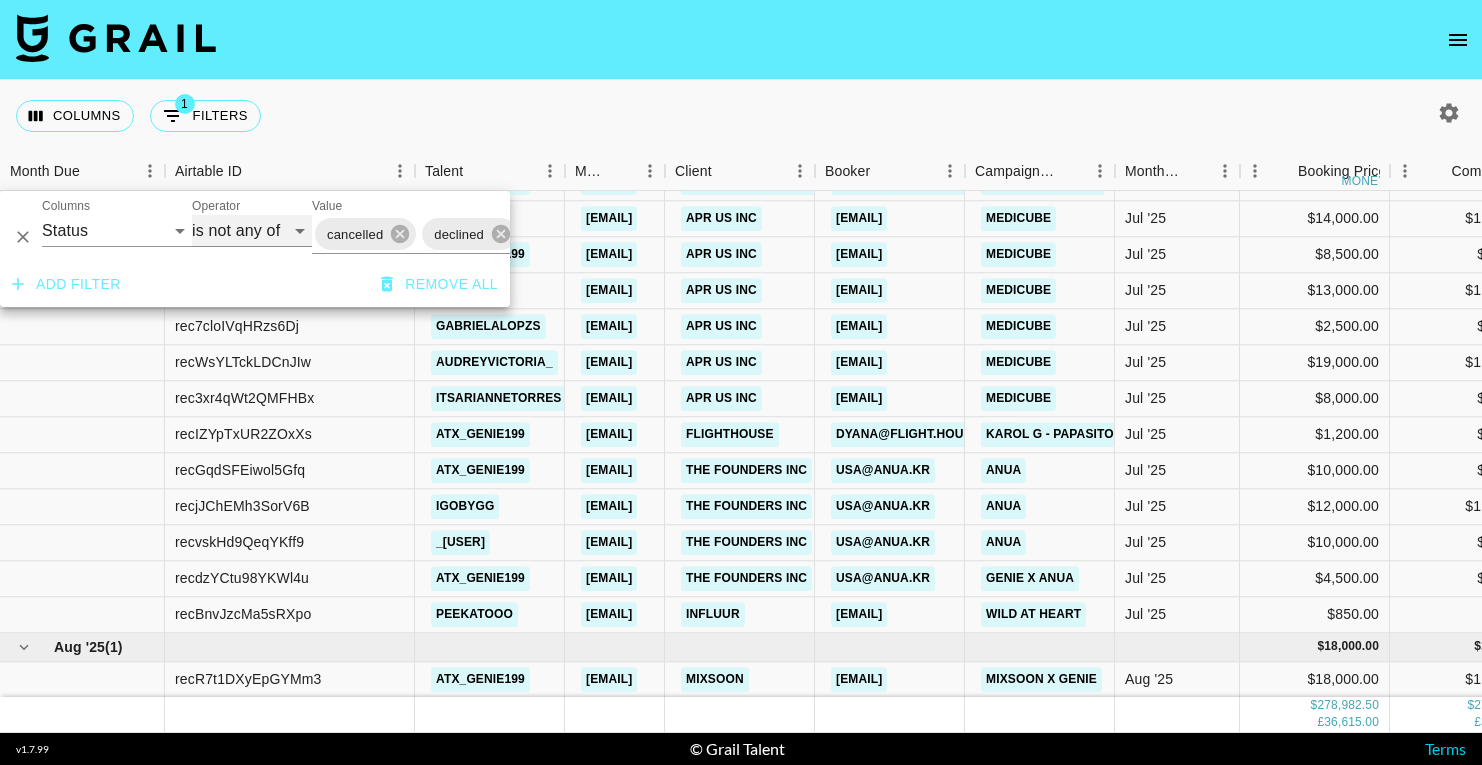 click on "is is not is any of is not any of" at bounding box center (252, 231) 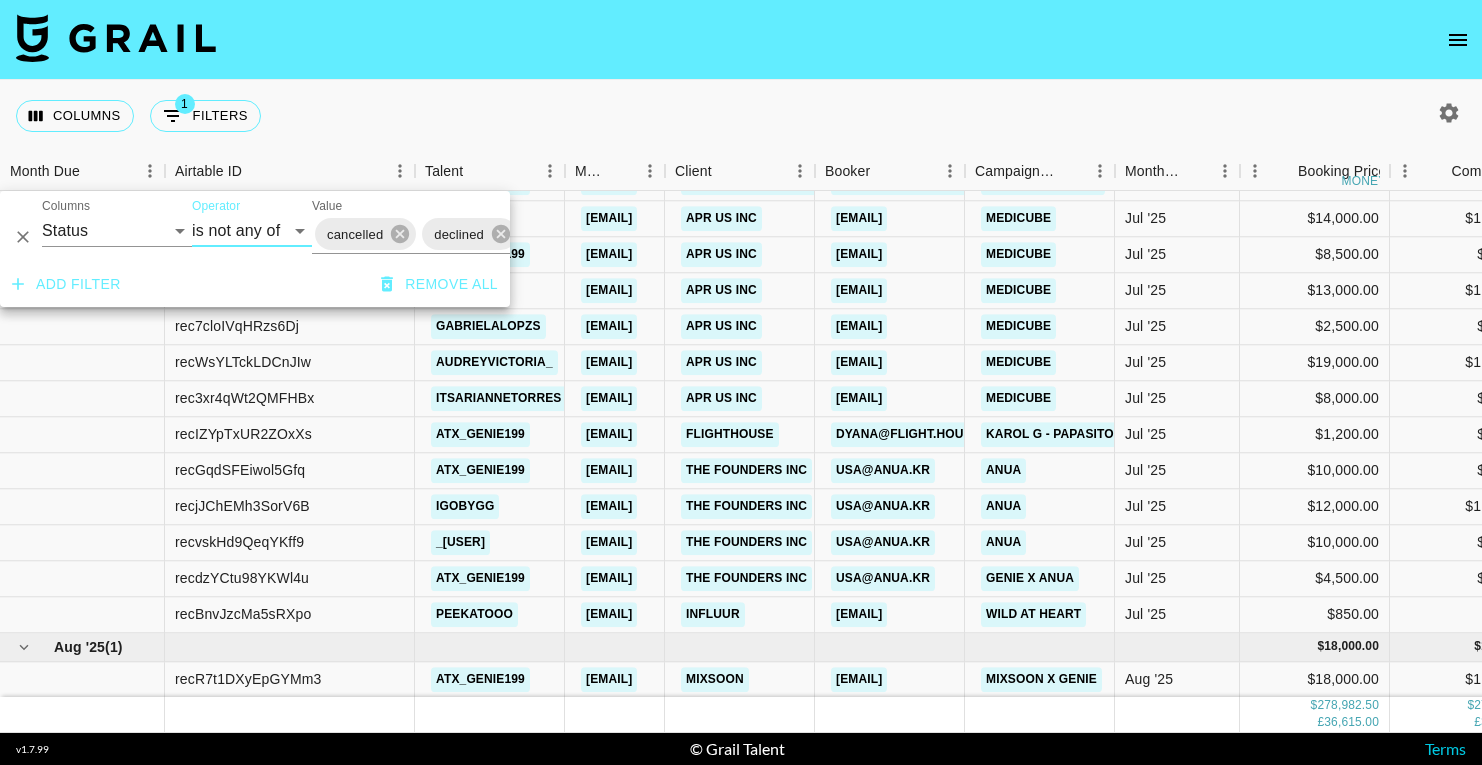 click 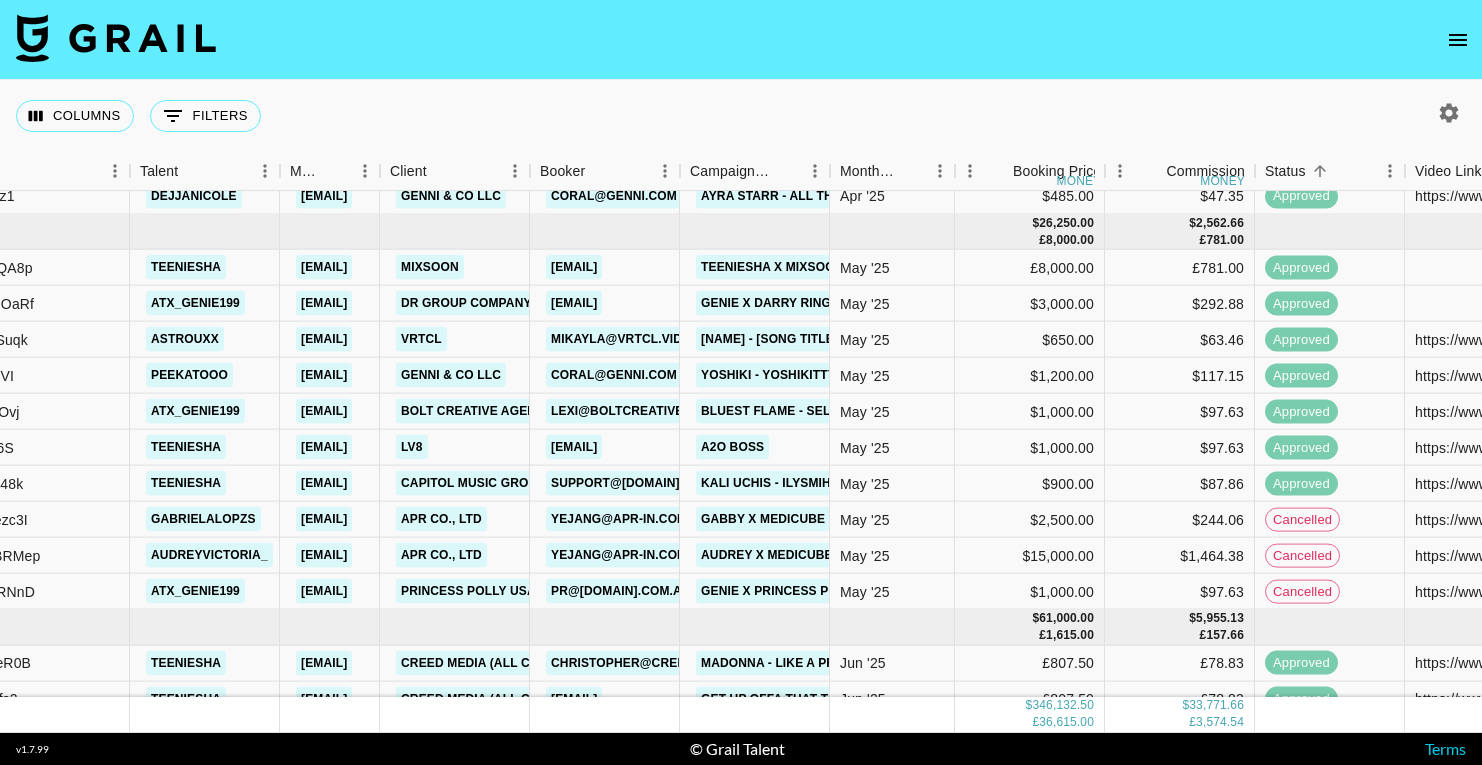 scroll, scrollTop: 1790, scrollLeft: 285, axis: both 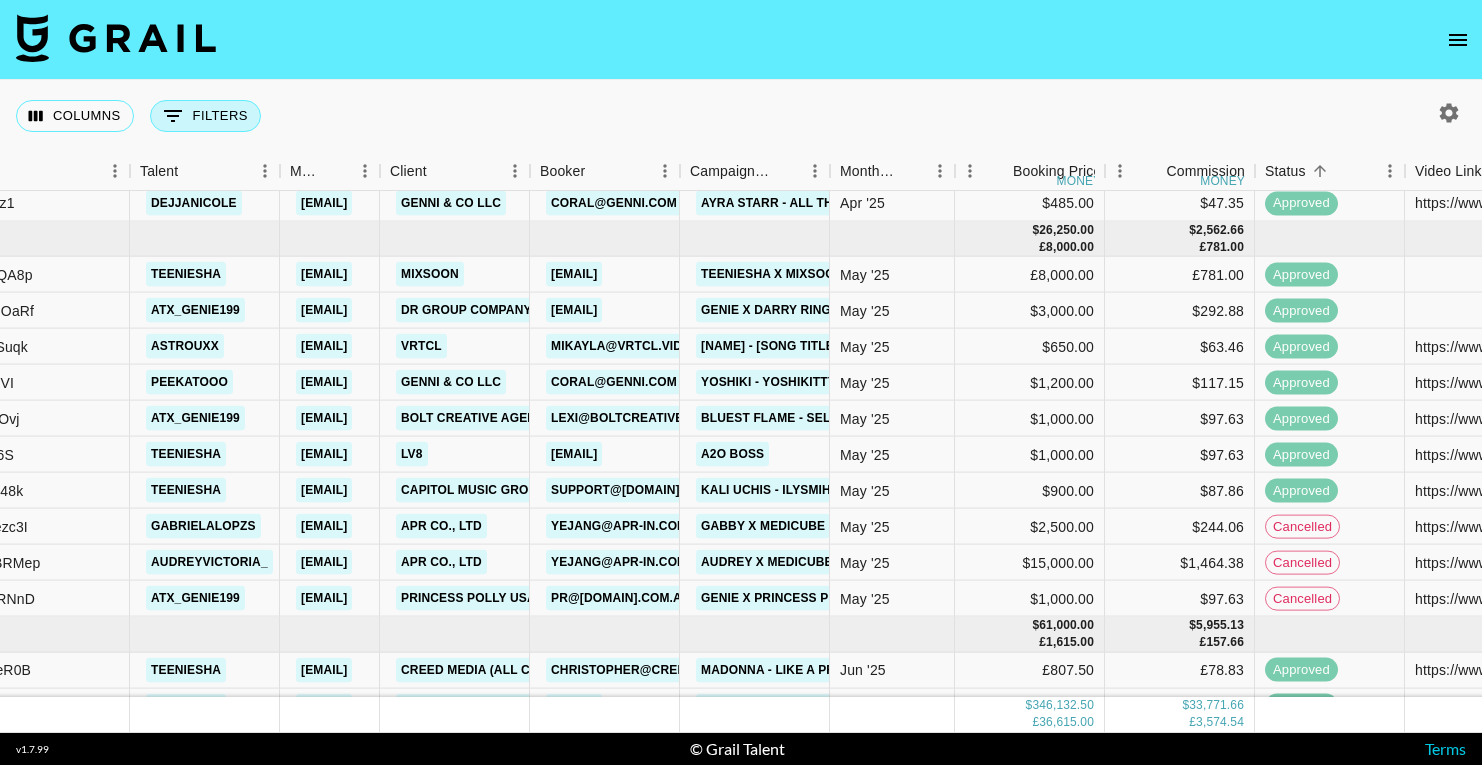 click 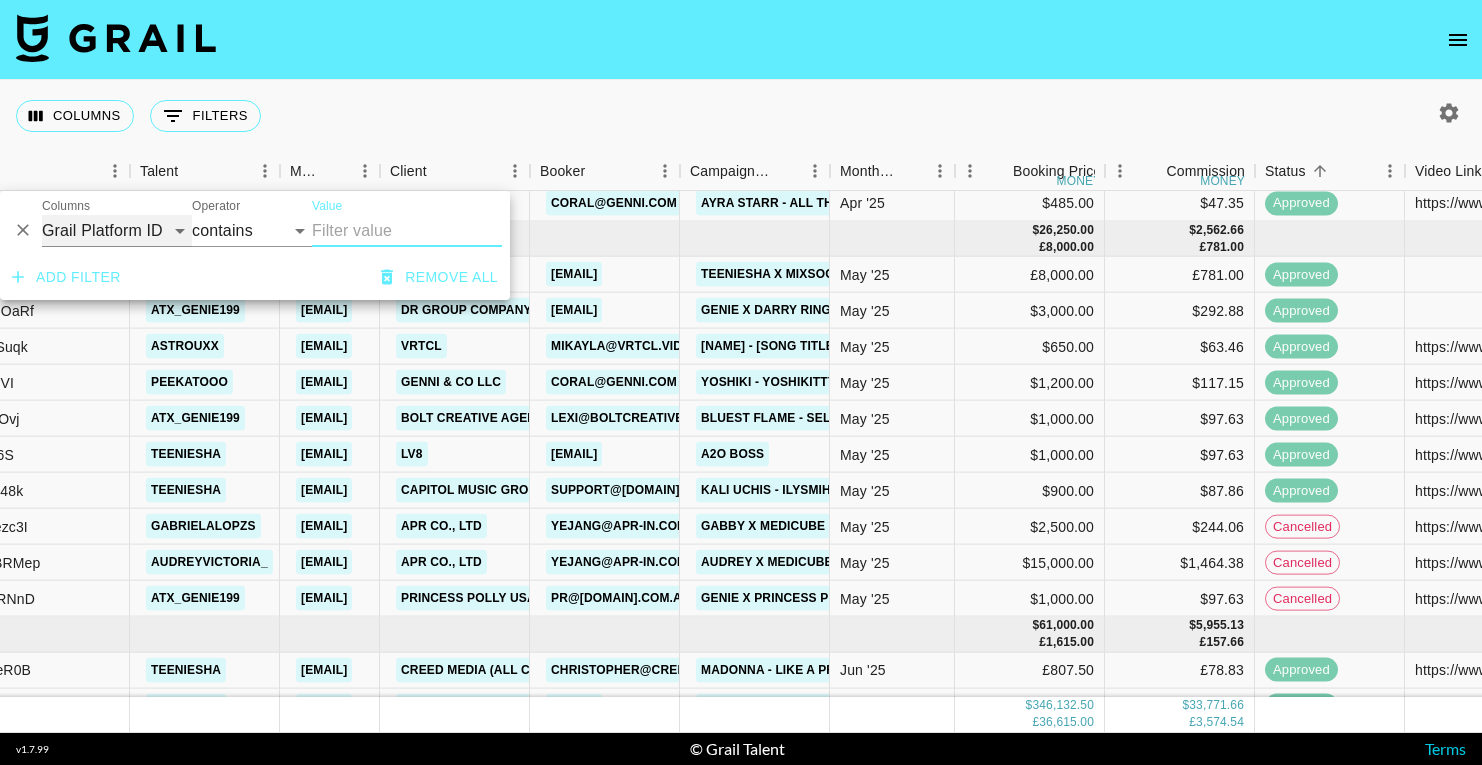 click on "Grail Platform ID Airtable ID Talent Manager Client Booker Campaign (Type) Date Created Created by Grail Team Month Due Currency Booking Price Creator Commmission Override External Commission Expenses: Remove Commission? Commission Status Video Link Boost Code Special Booking Type PO Number Invoice Notes Uniport Contact Email Contract File Payment Sent Payment Sent Date Invoice Link" at bounding box center (117, 231) 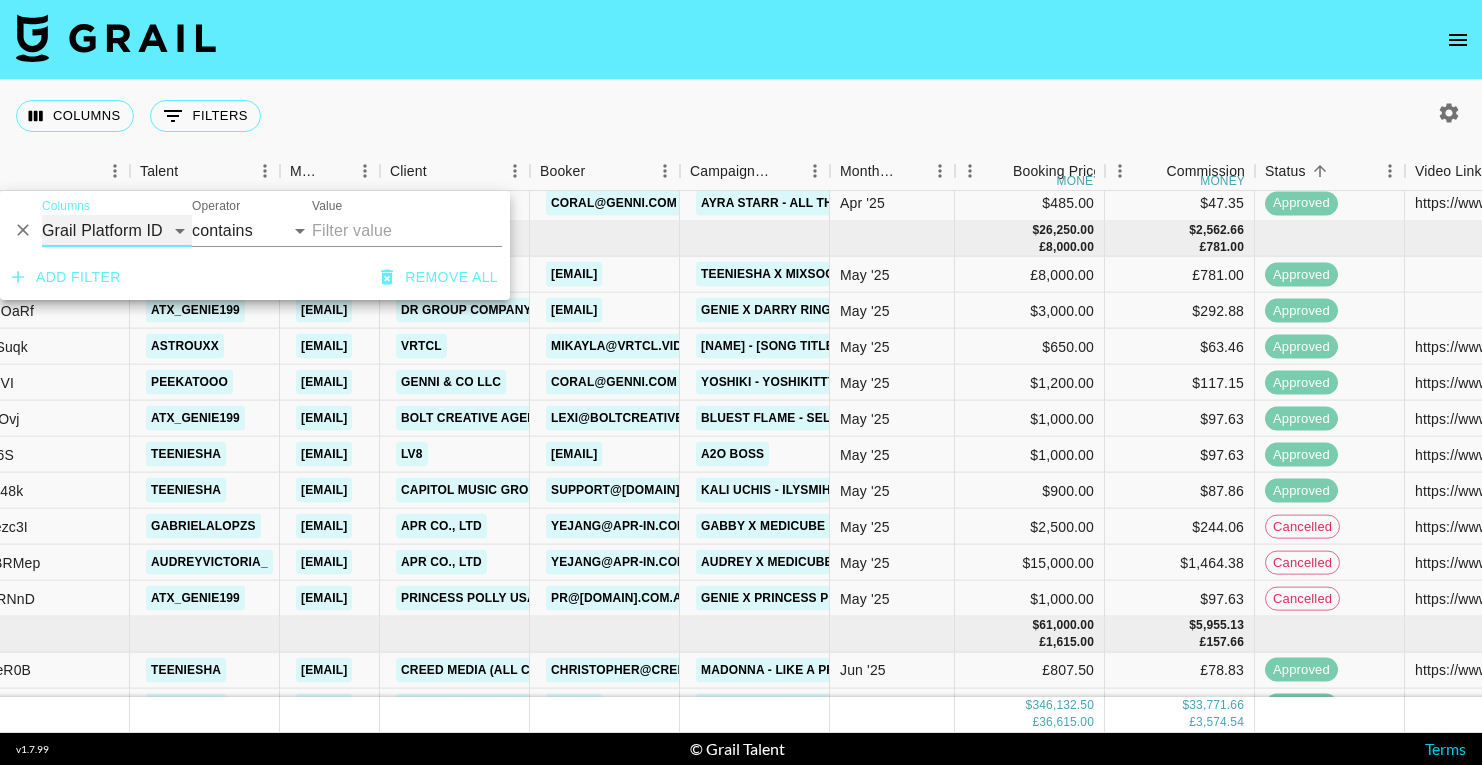 select on "status" 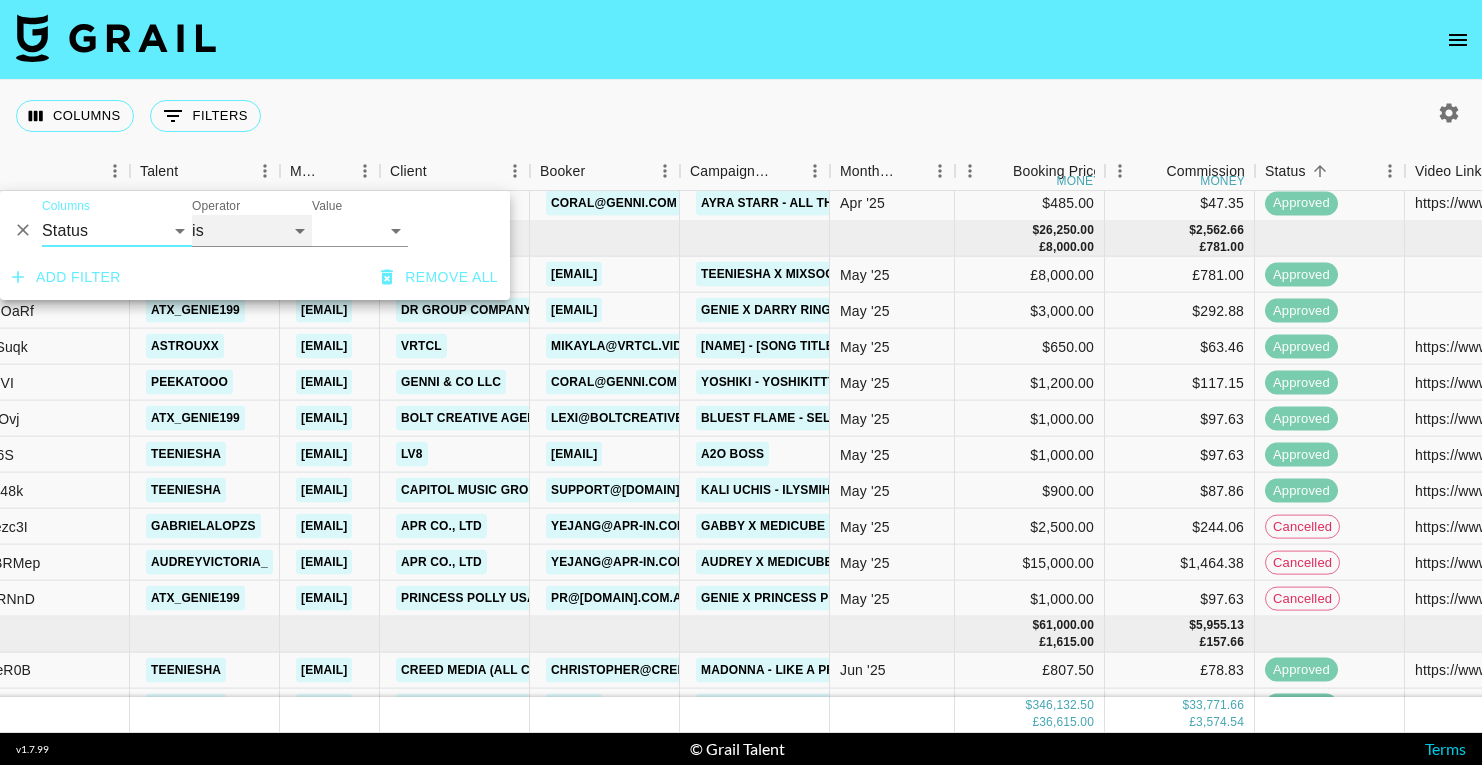 click on "is is not is any of is not any of" at bounding box center [252, 231] 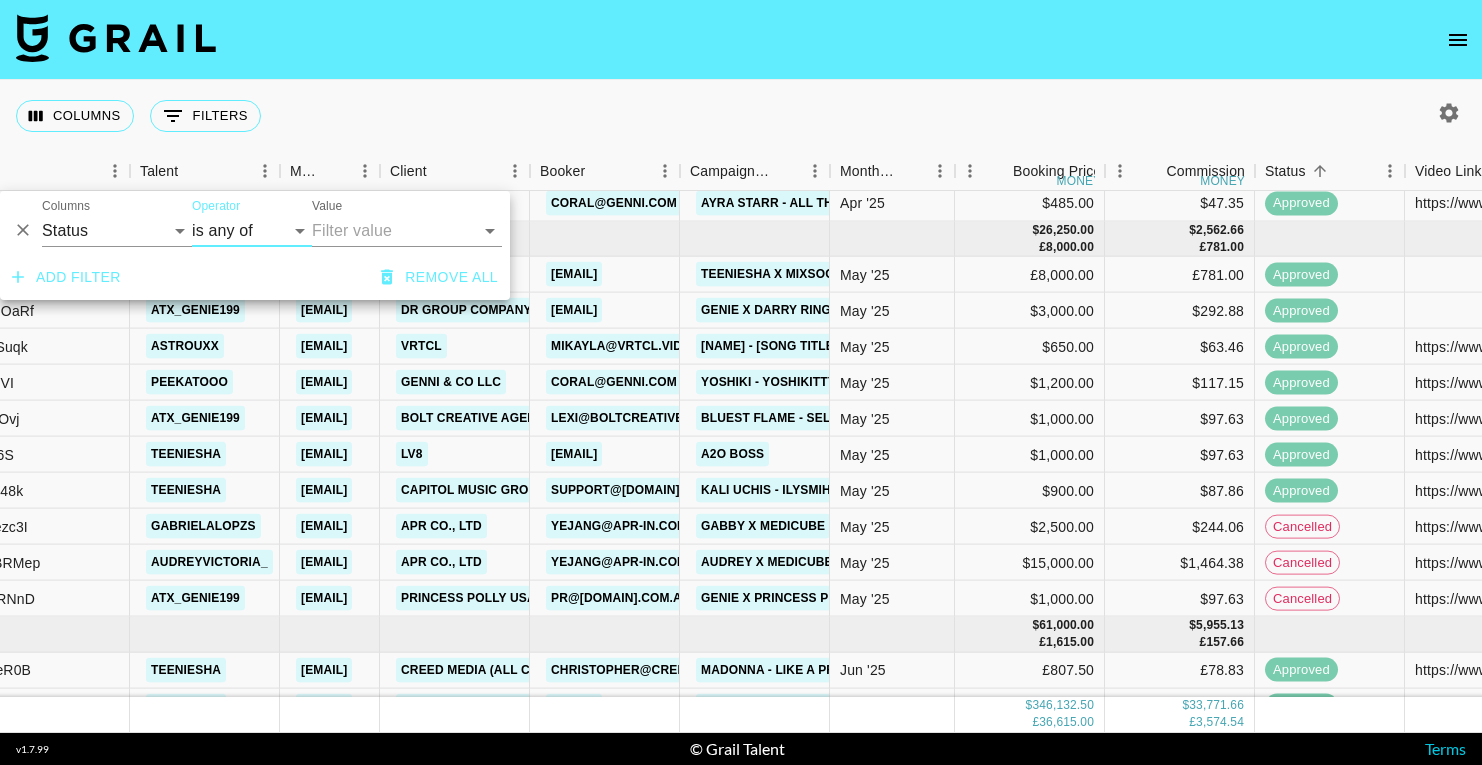 click on "Value" at bounding box center [392, 230] 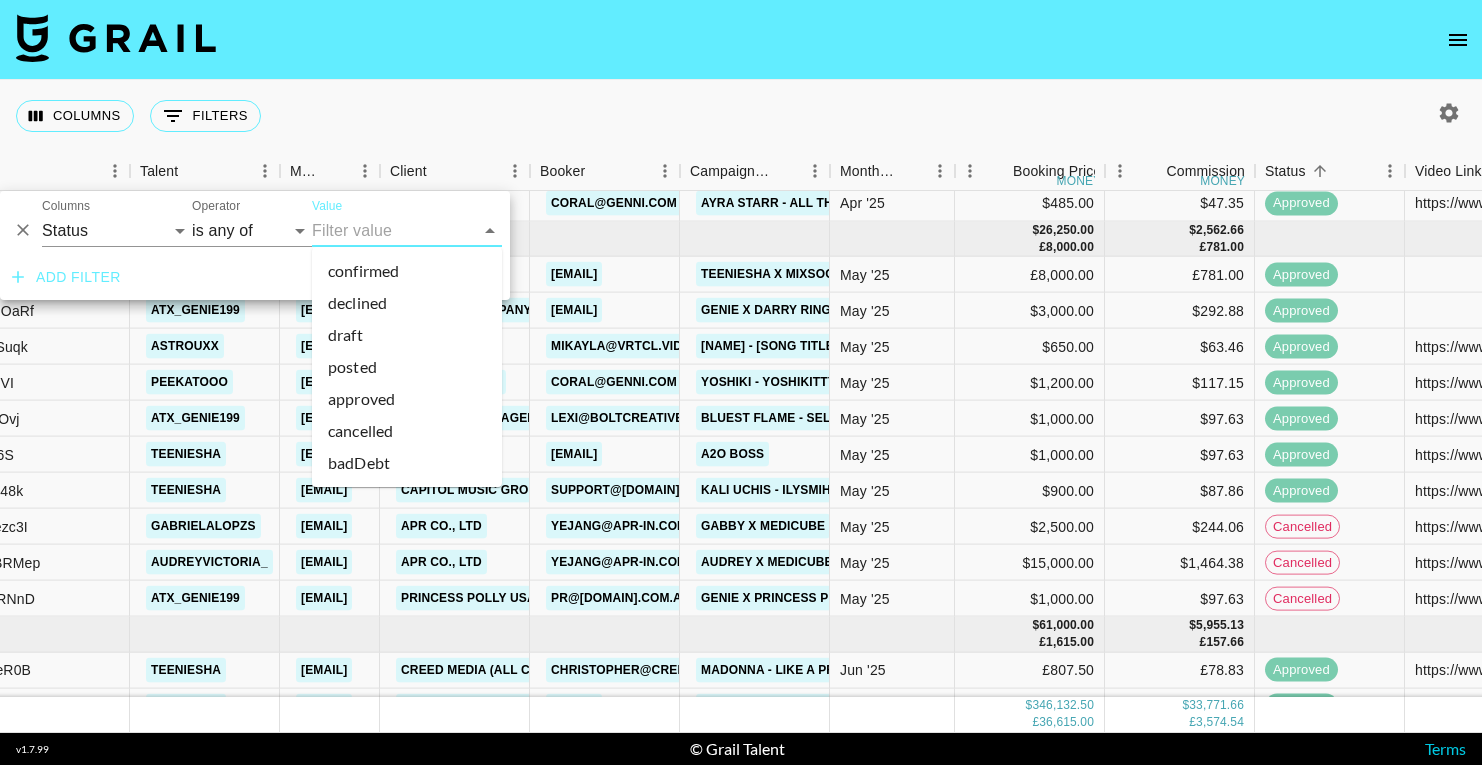 click on "cancelled" at bounding box center (407, 431) 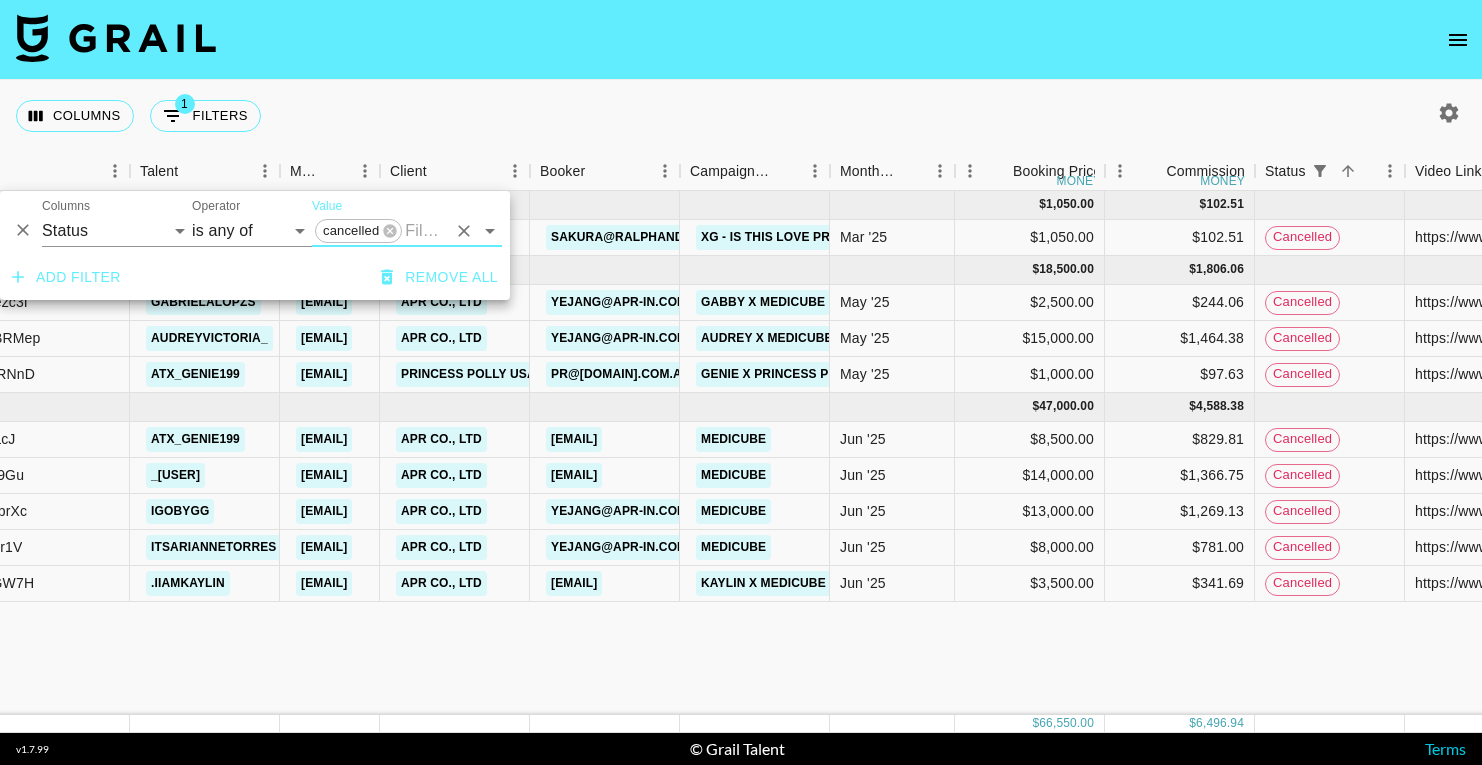 scroll, scrollTop: 0, scrollLeft: 285, axis: horizontal 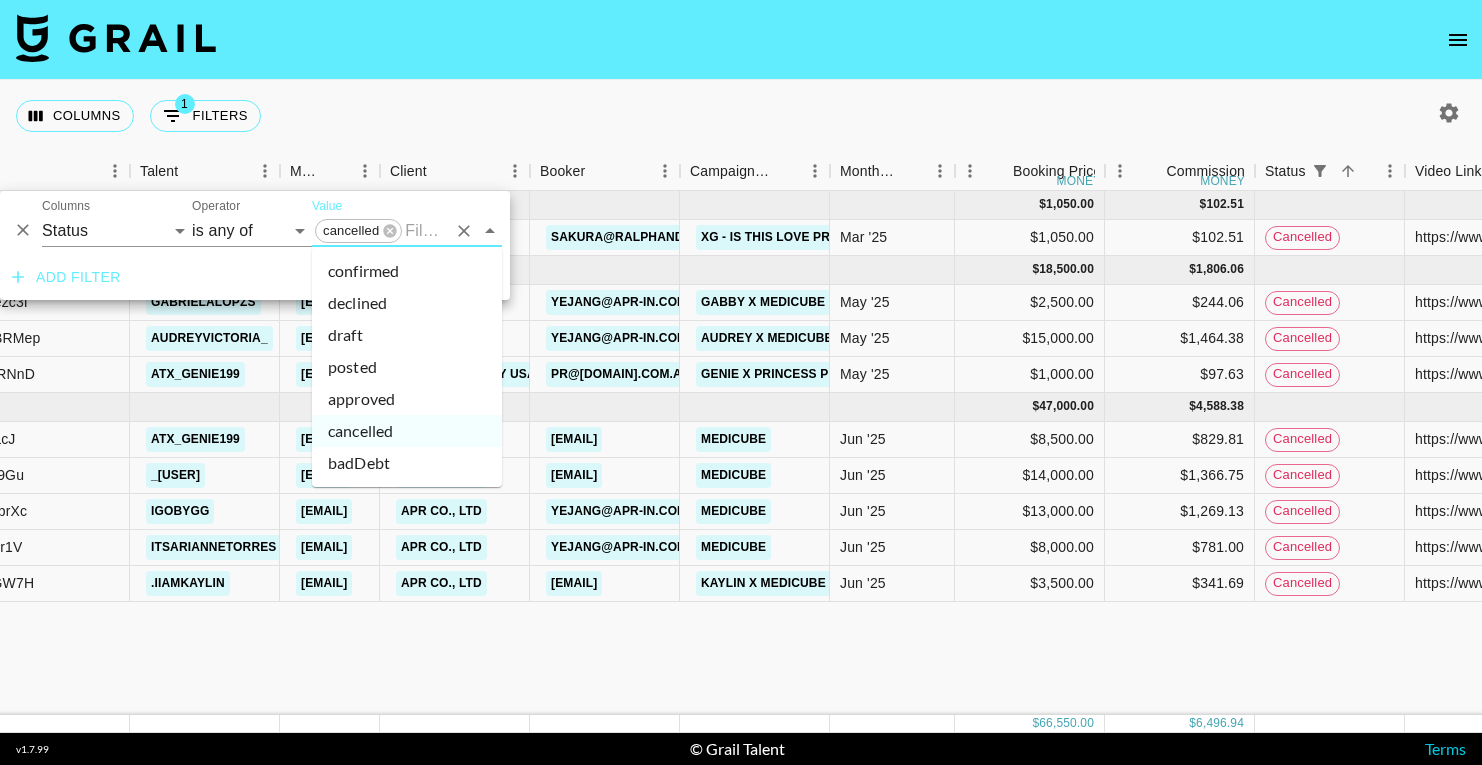 click on "Value" at bounding box center (425, 230) 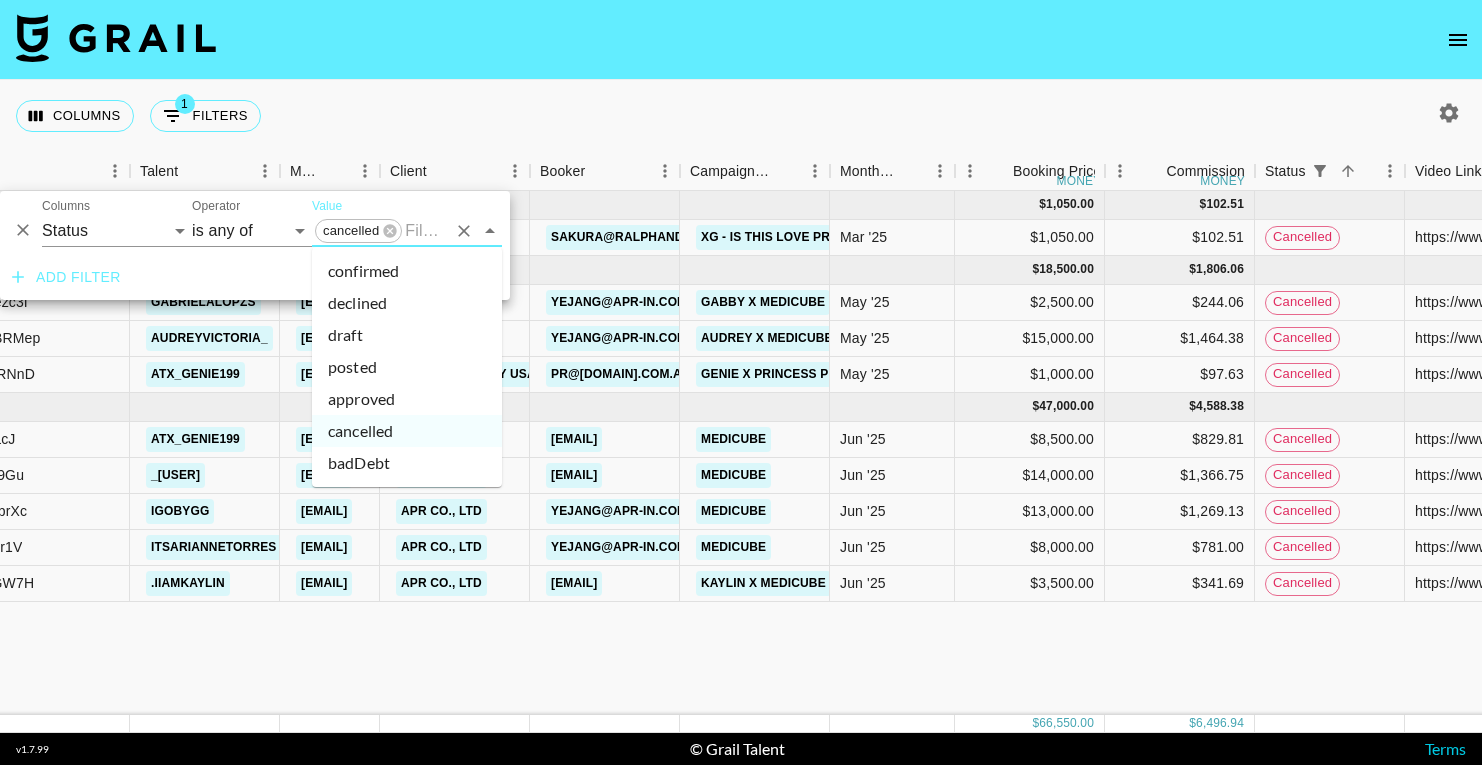 click on "declined" at bounding box center (407, 303) 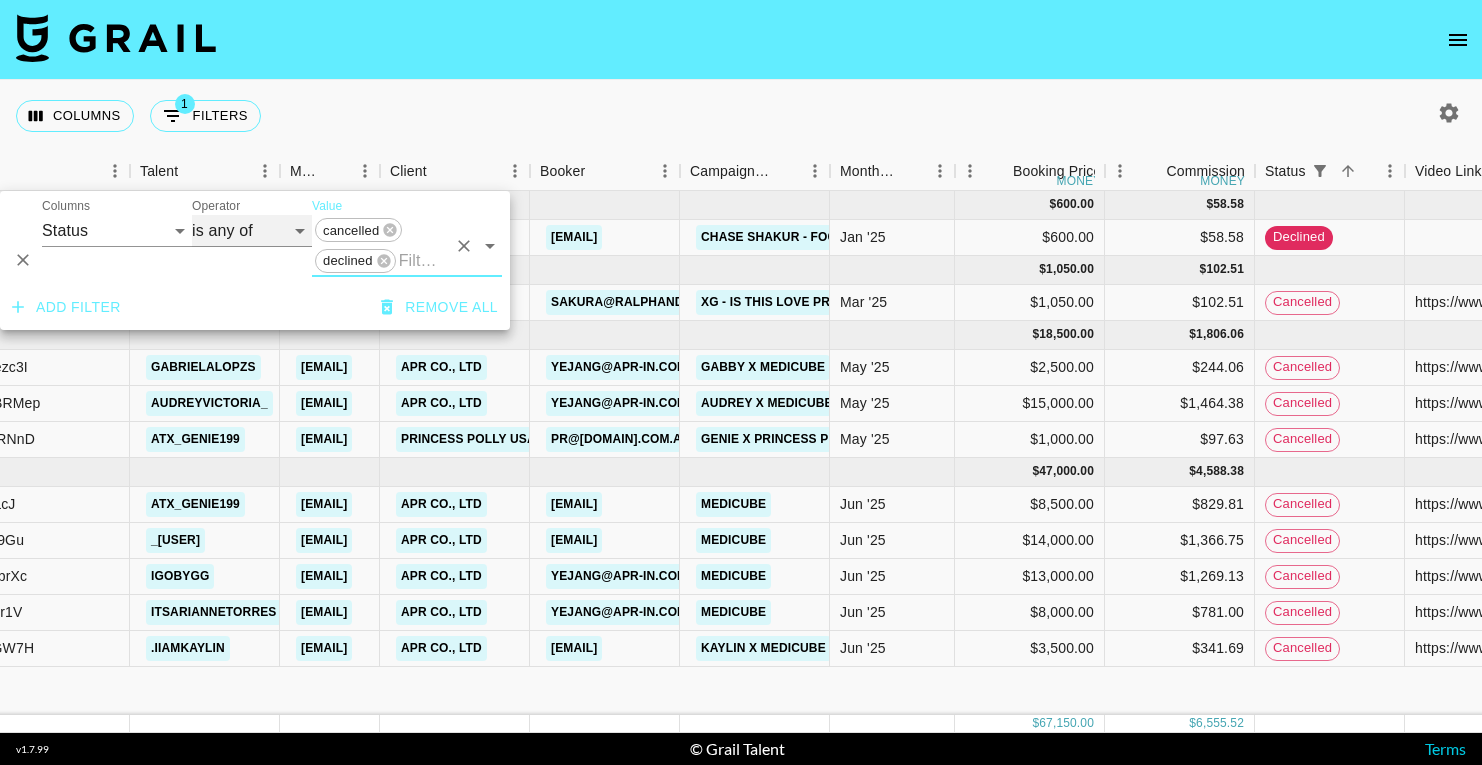 click on "is is not is any of is not any of" at bounding box center [252, 231] 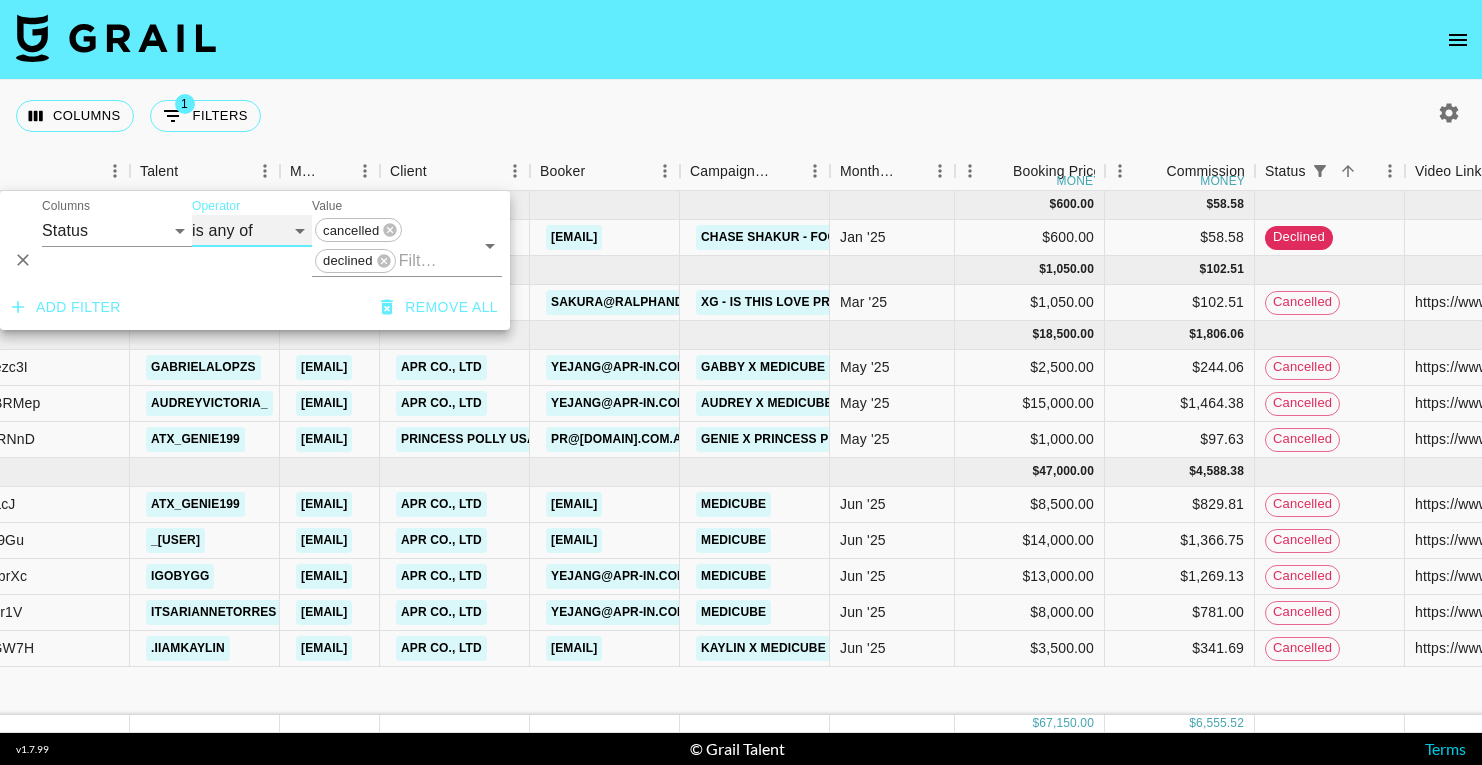 select on "isNotAnyOf" 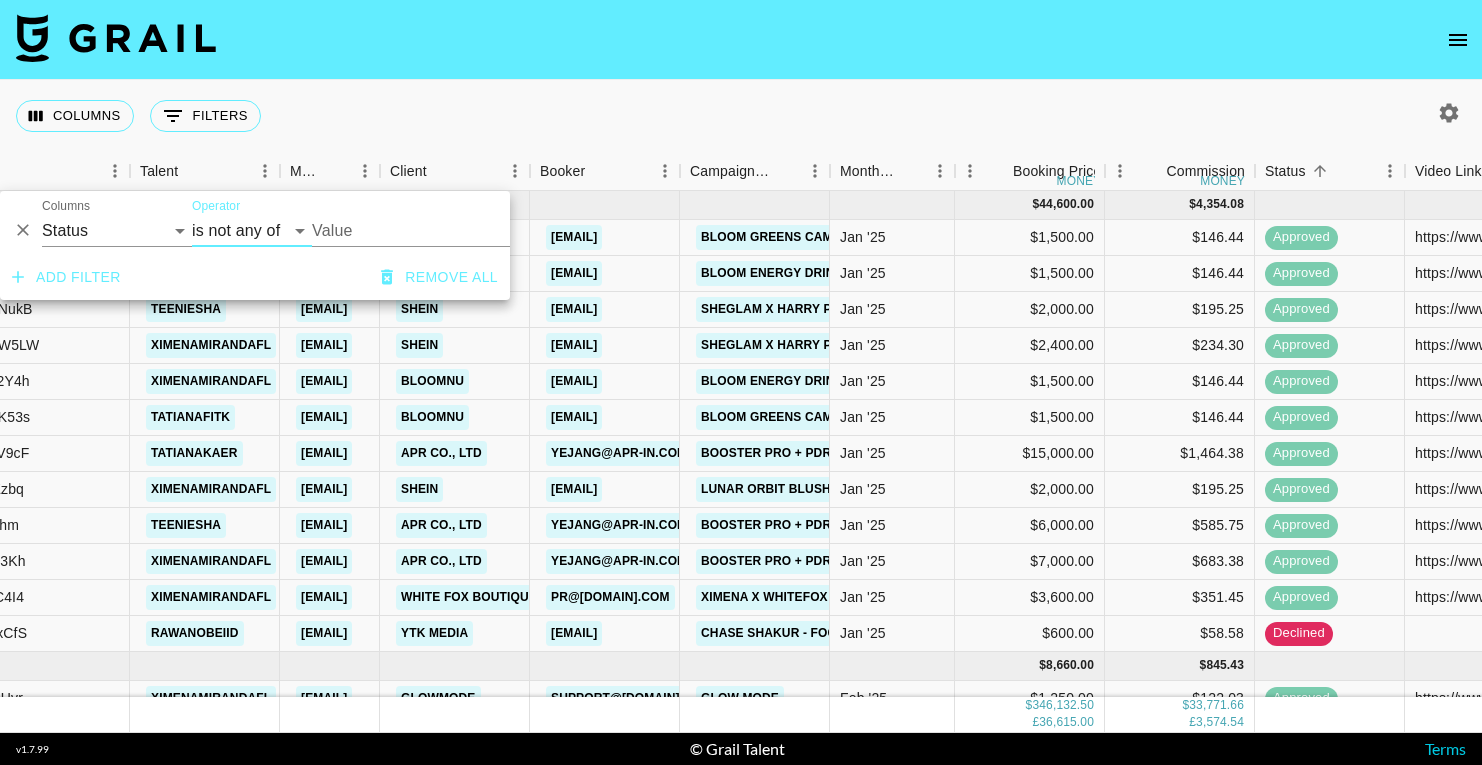 click at bounding box center [741, 40] 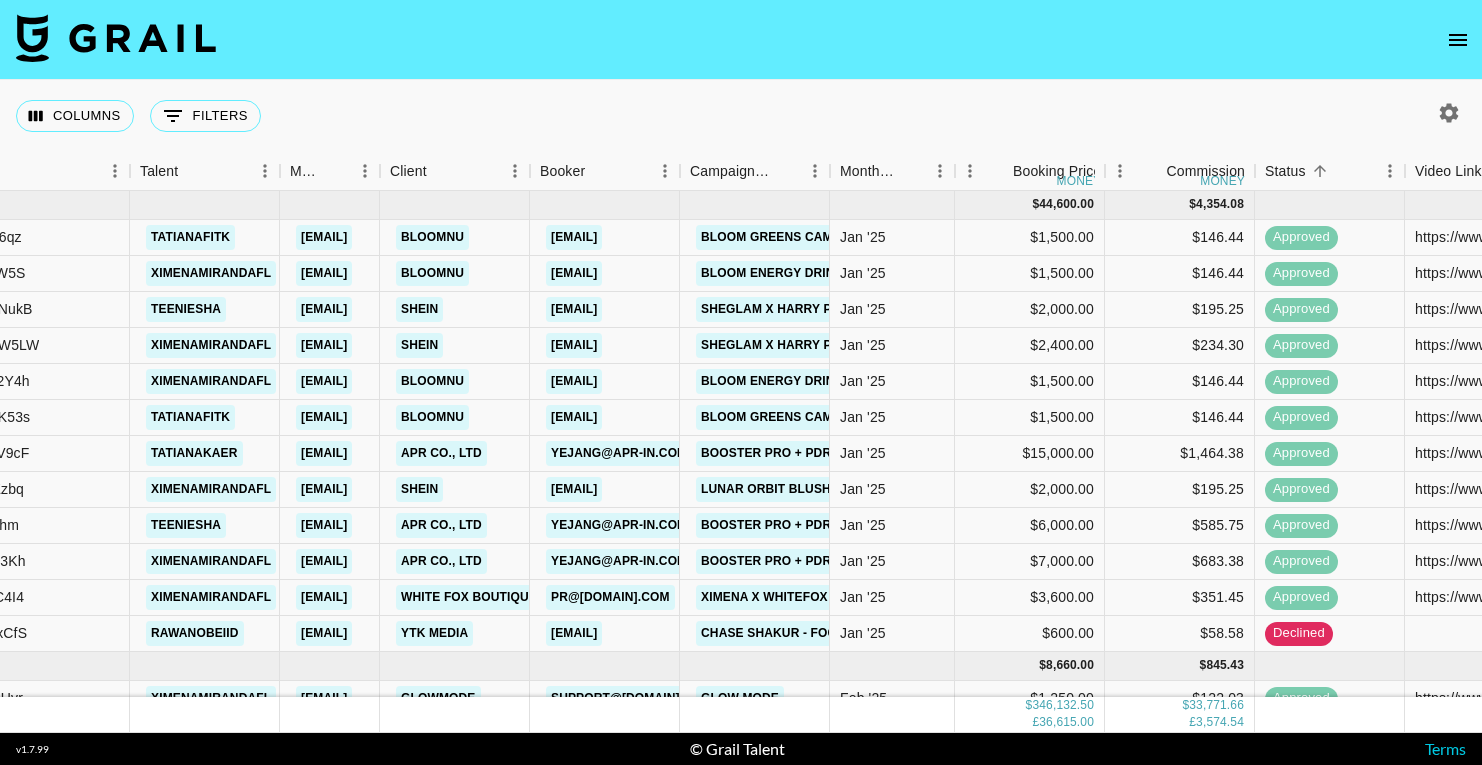 click at bounding box center (1449, 113) 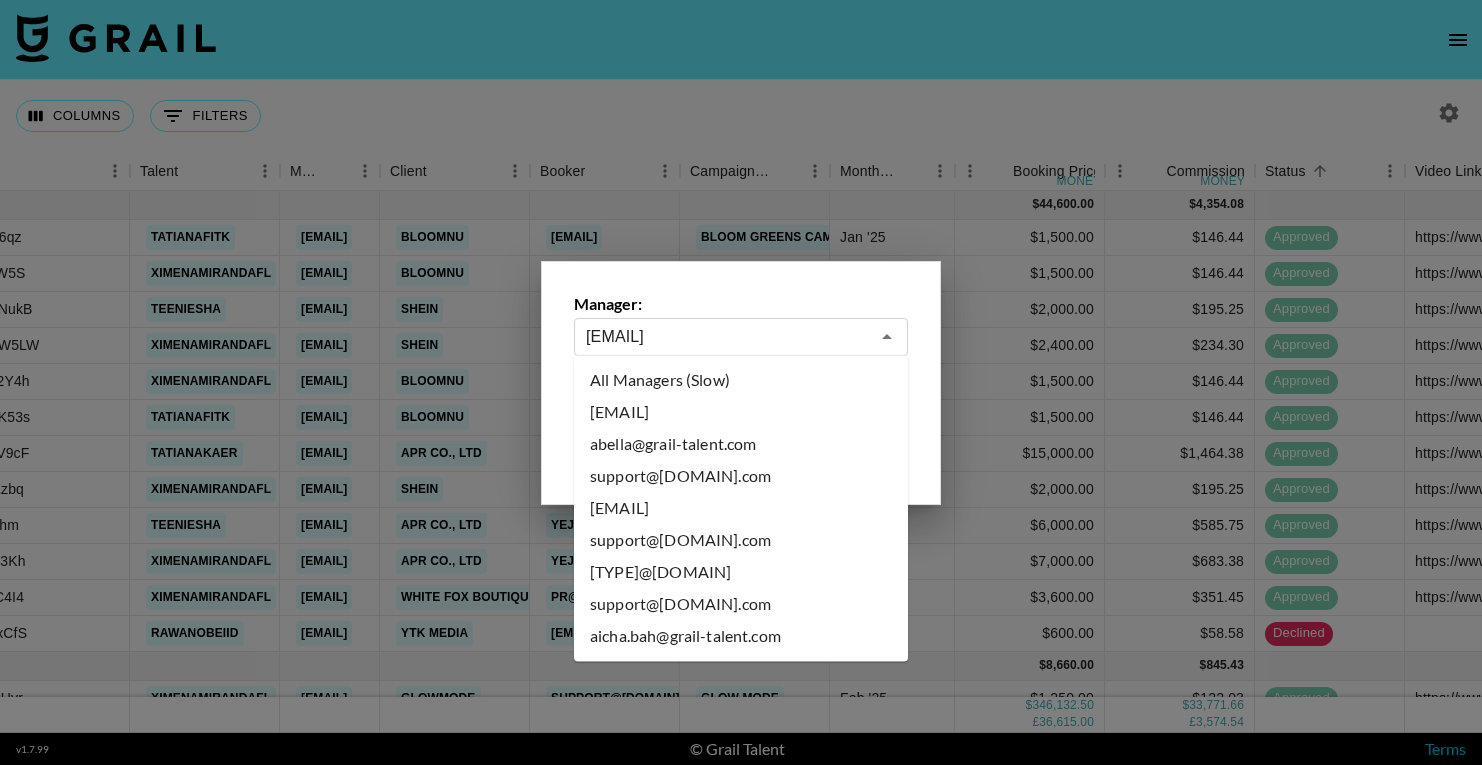 click on "[NAME]@[DOMAIN].com" at bounding box center [727, 336] 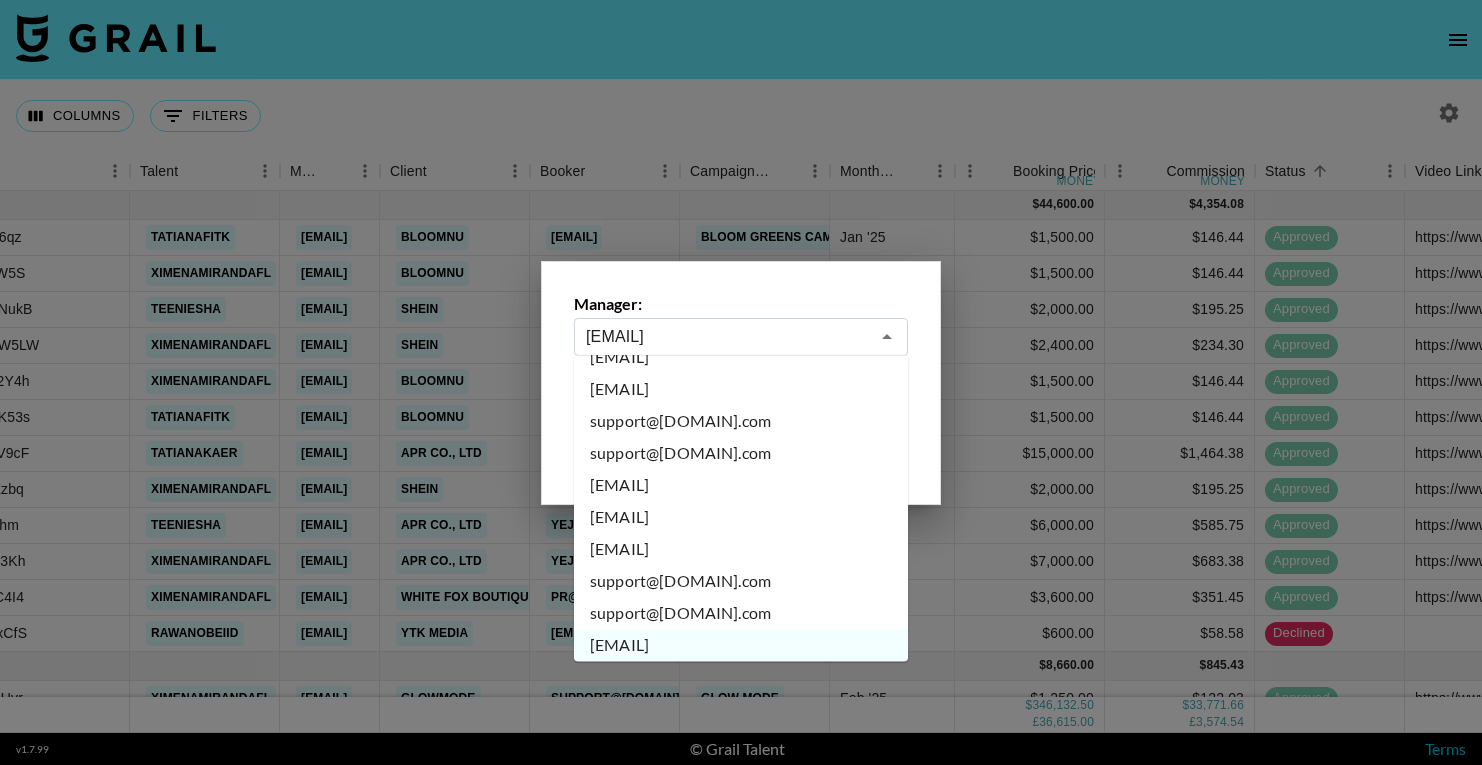 click on "lilydenning@[EXAMPLE.COM]" at bounding box center [741, 614] 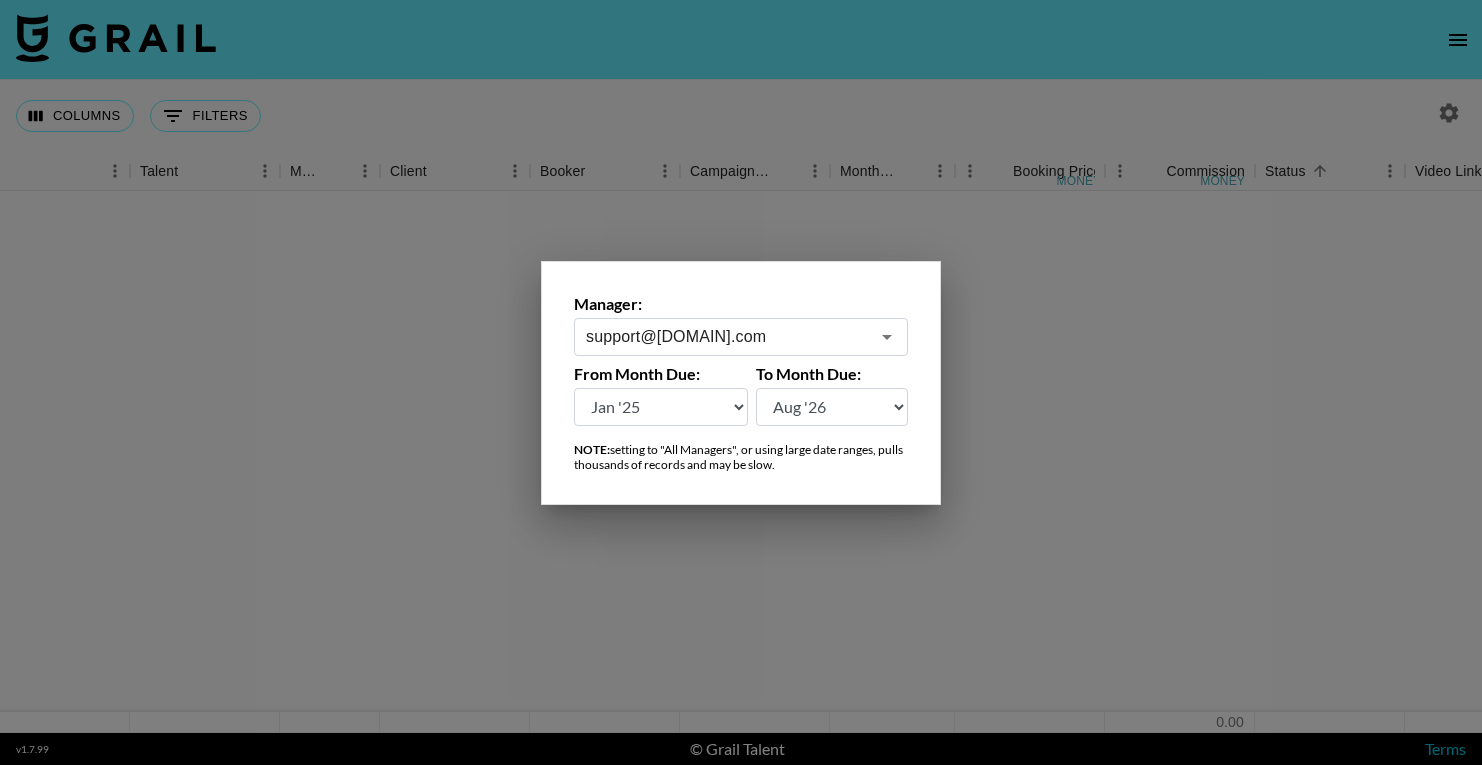 click at bounding box center [741, 382] 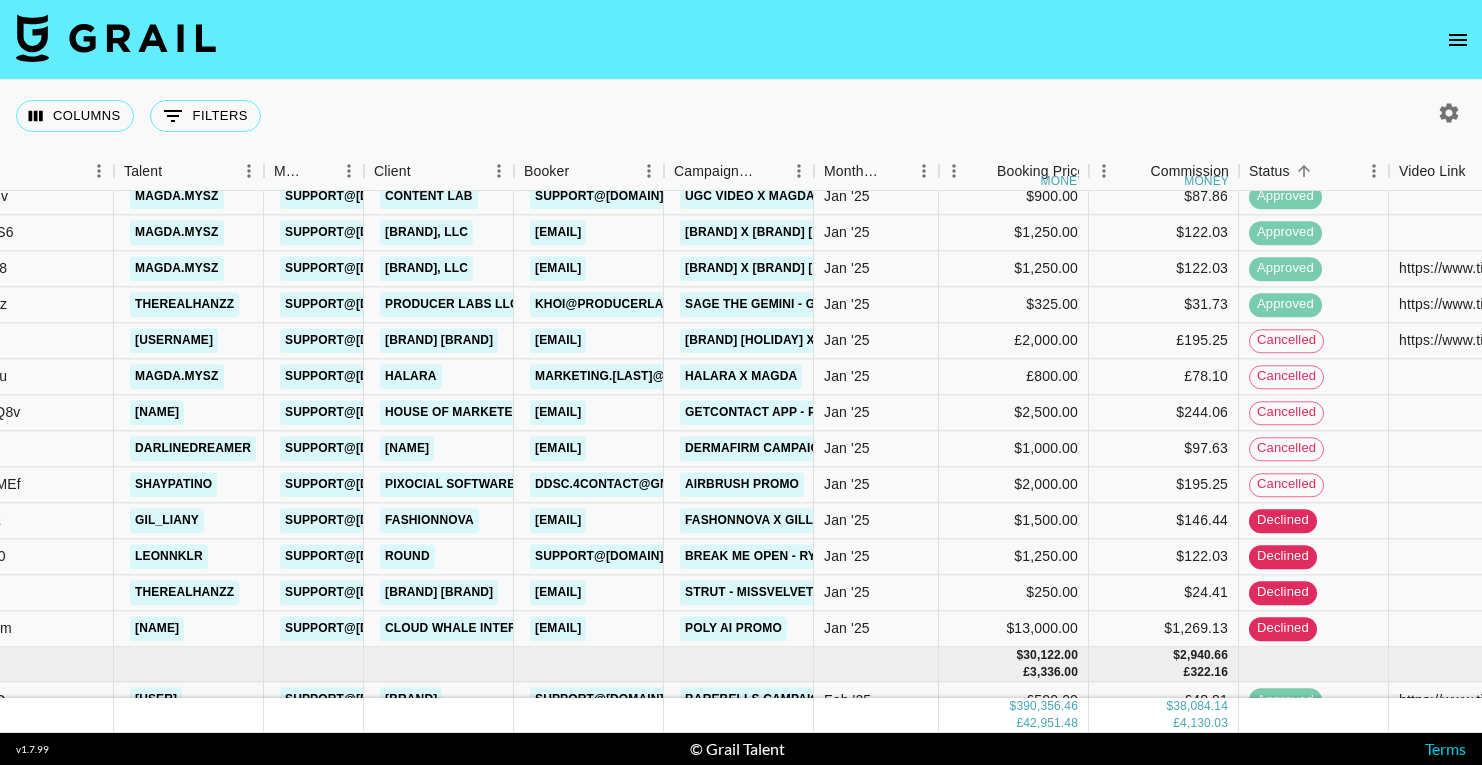 scroll, scrollTop: 477, scrollLeft: 301, axis: both 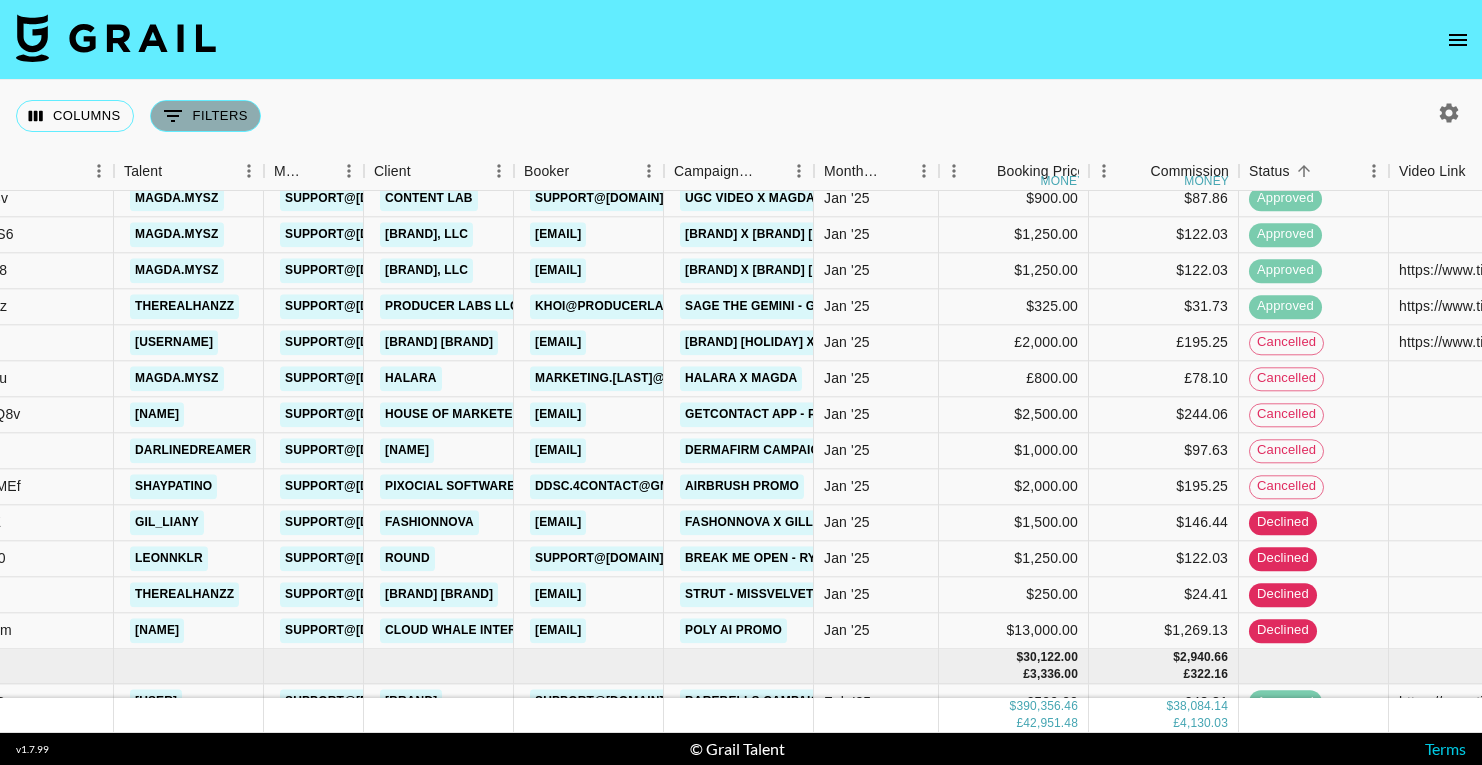 click on "0 Filters" at bounding box center [205, 116] 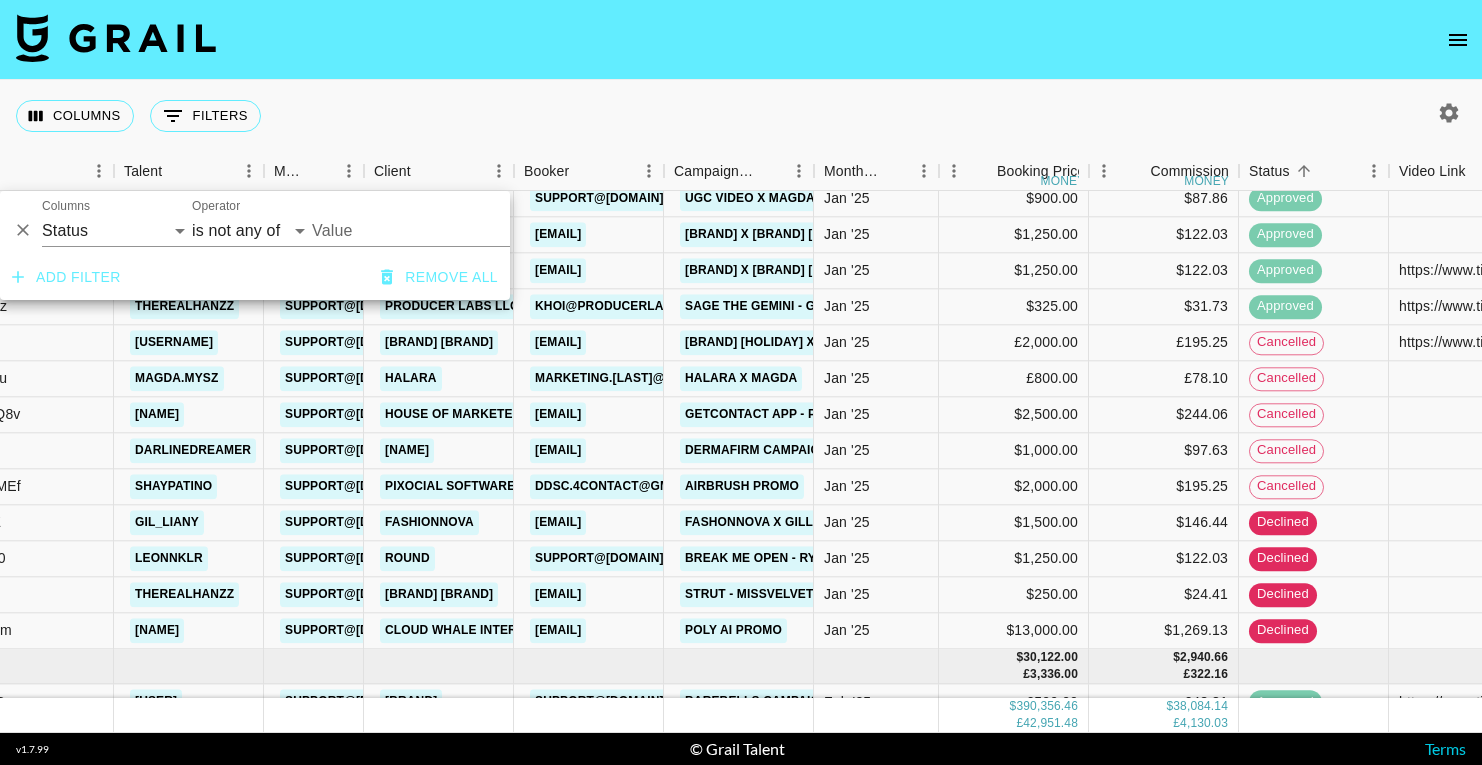 click on "Value" at bounding box center (447, 230) 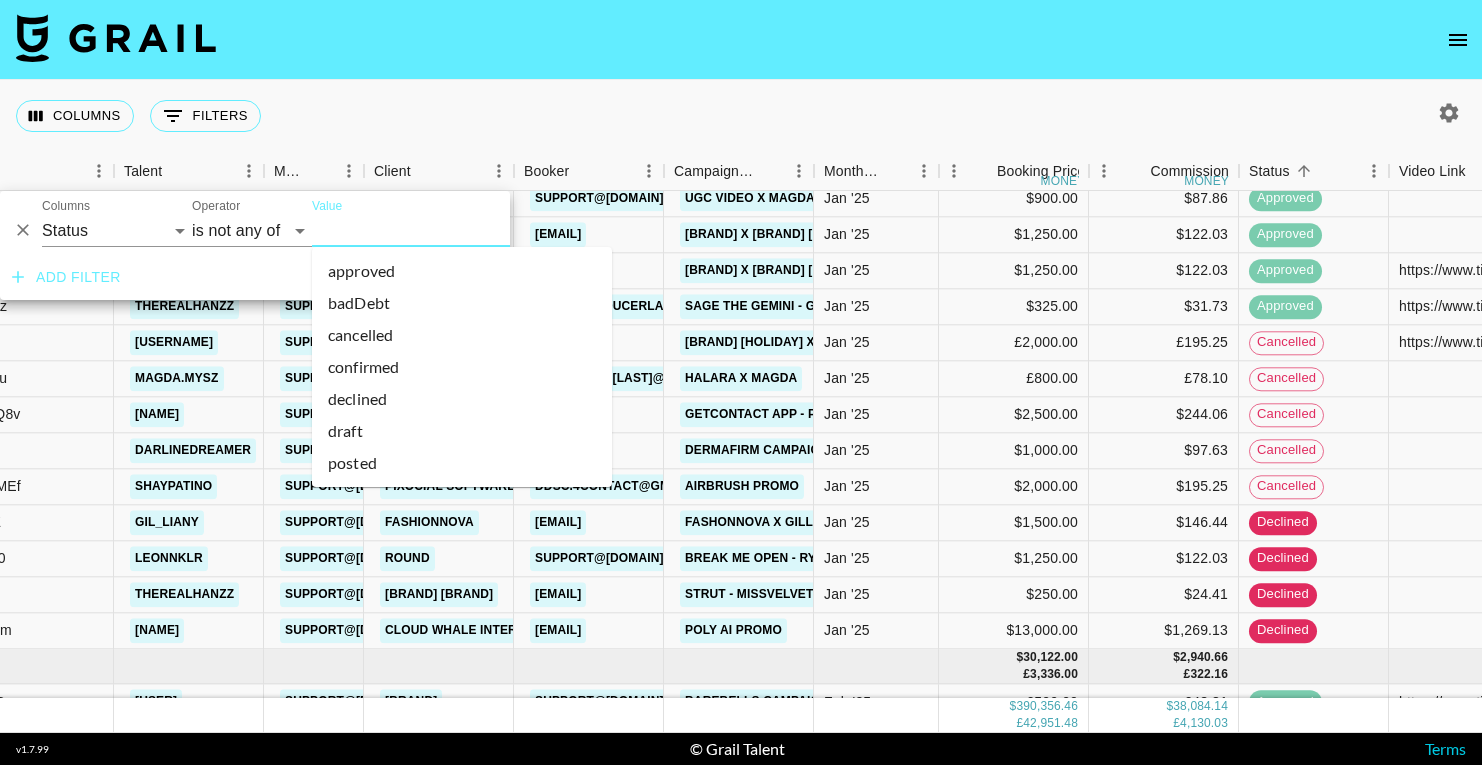 click on "cancelled" at bounding box center [462, 335] 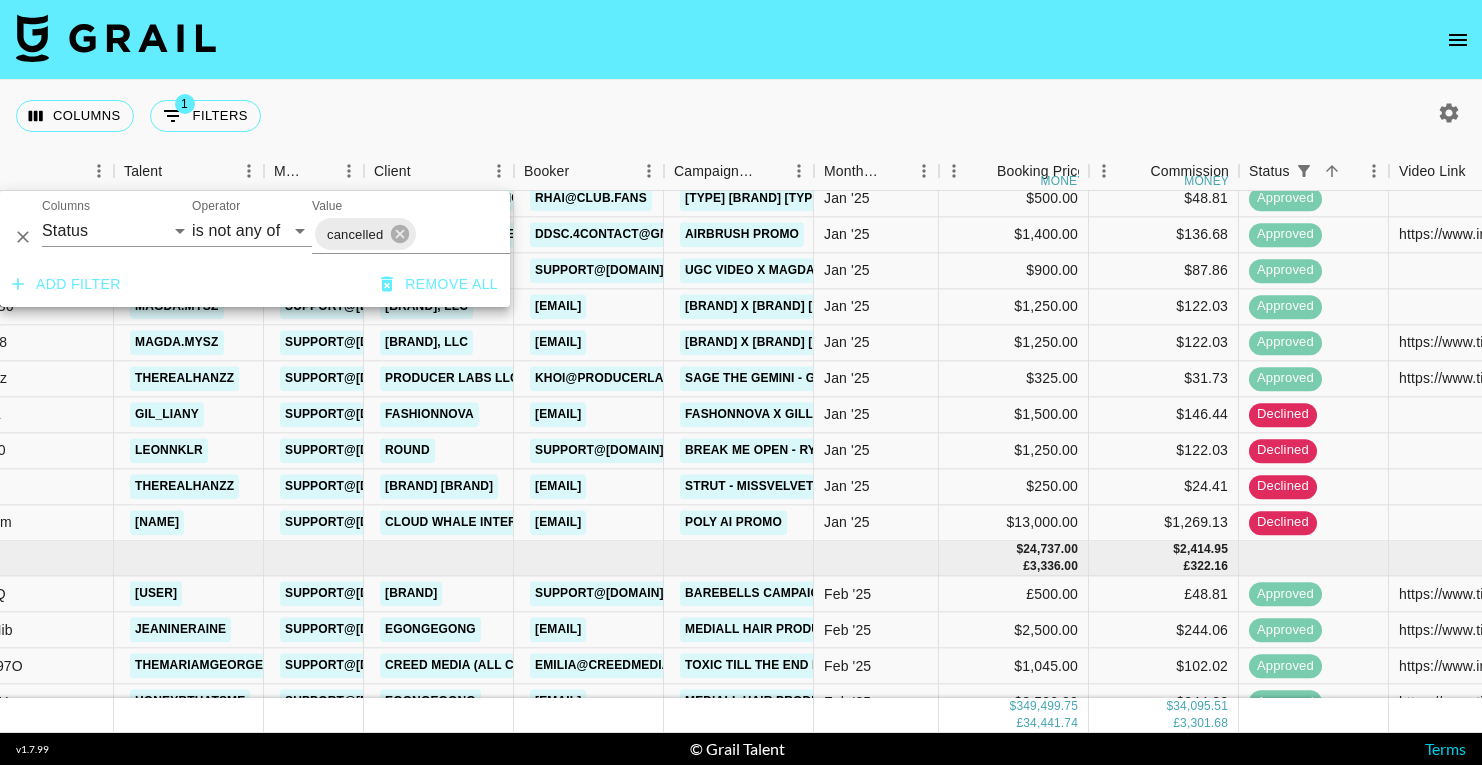 click on "Value" at bounding box center [487, 234] 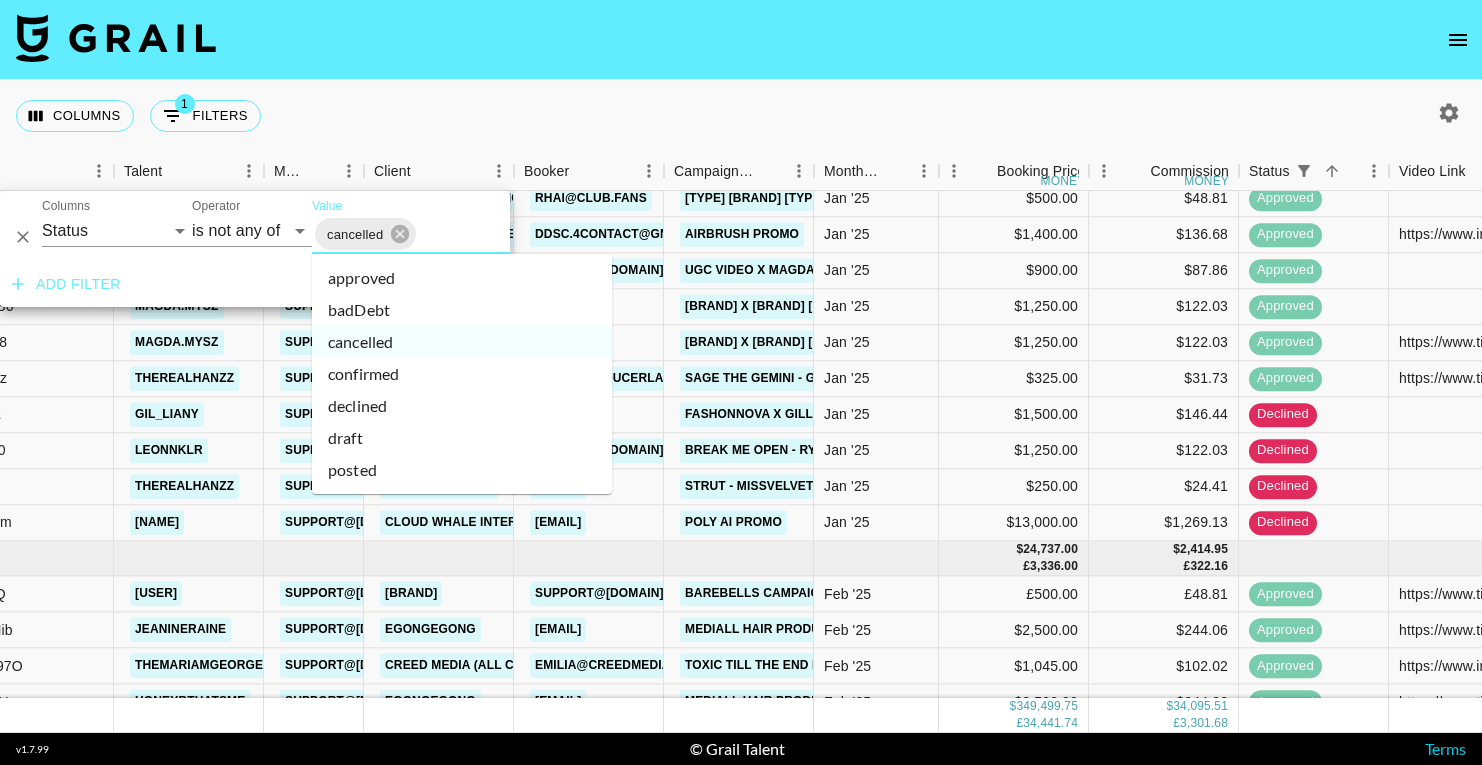 click on "declined" at bounding box center (462, 406) 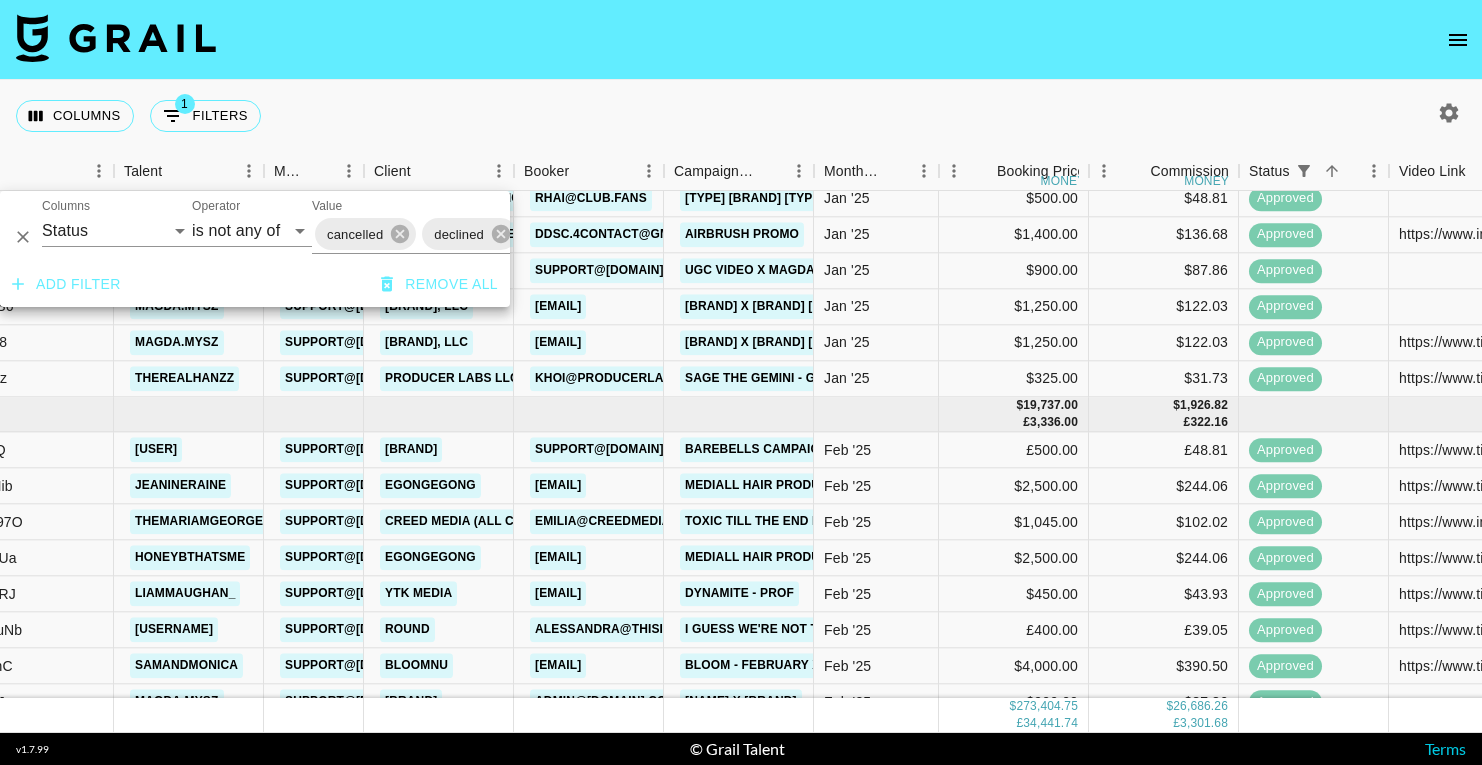 click at bounding box center (741, 40) 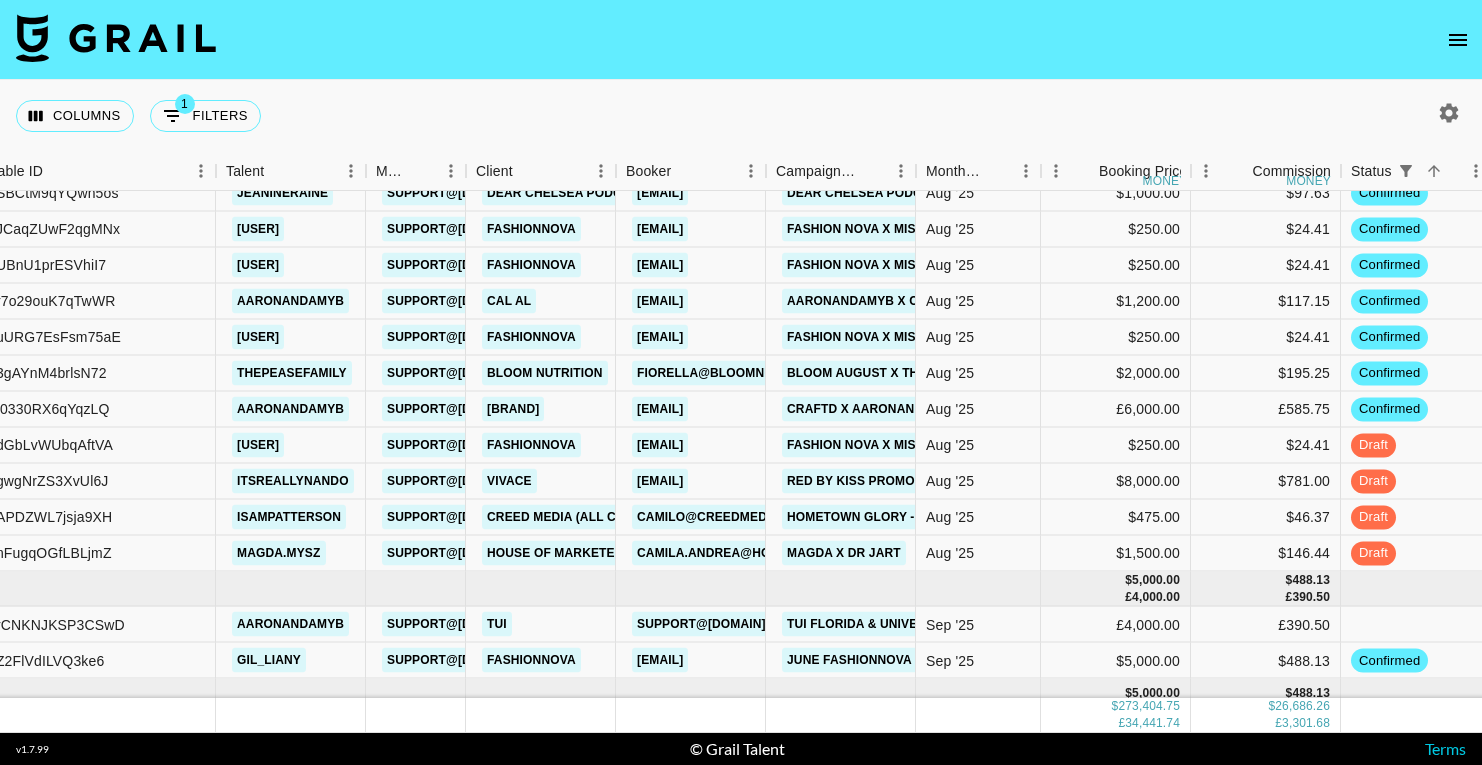 scroll, scrollTop: 7400, scrollLeft: 199, axis: both 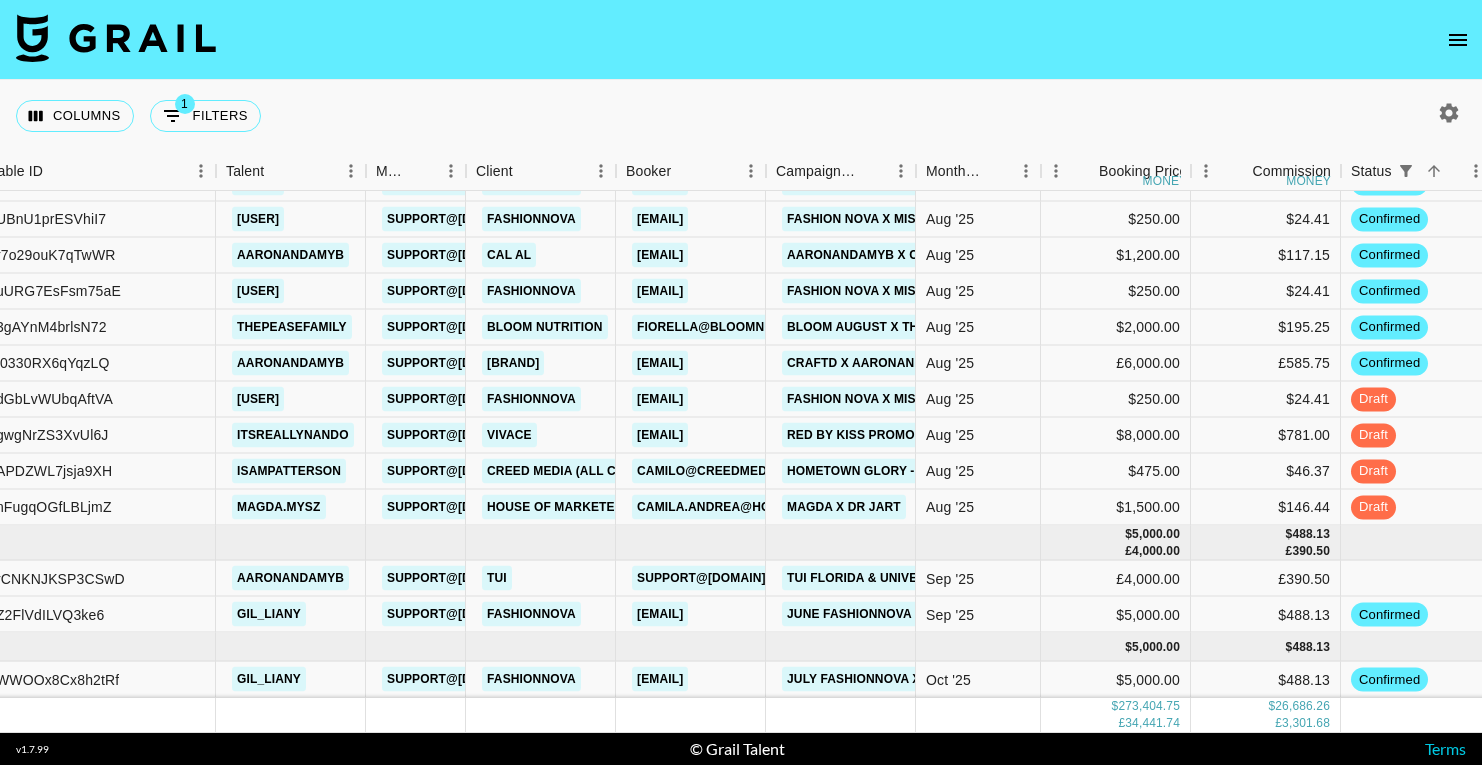 click at bounding box center (116, 38) 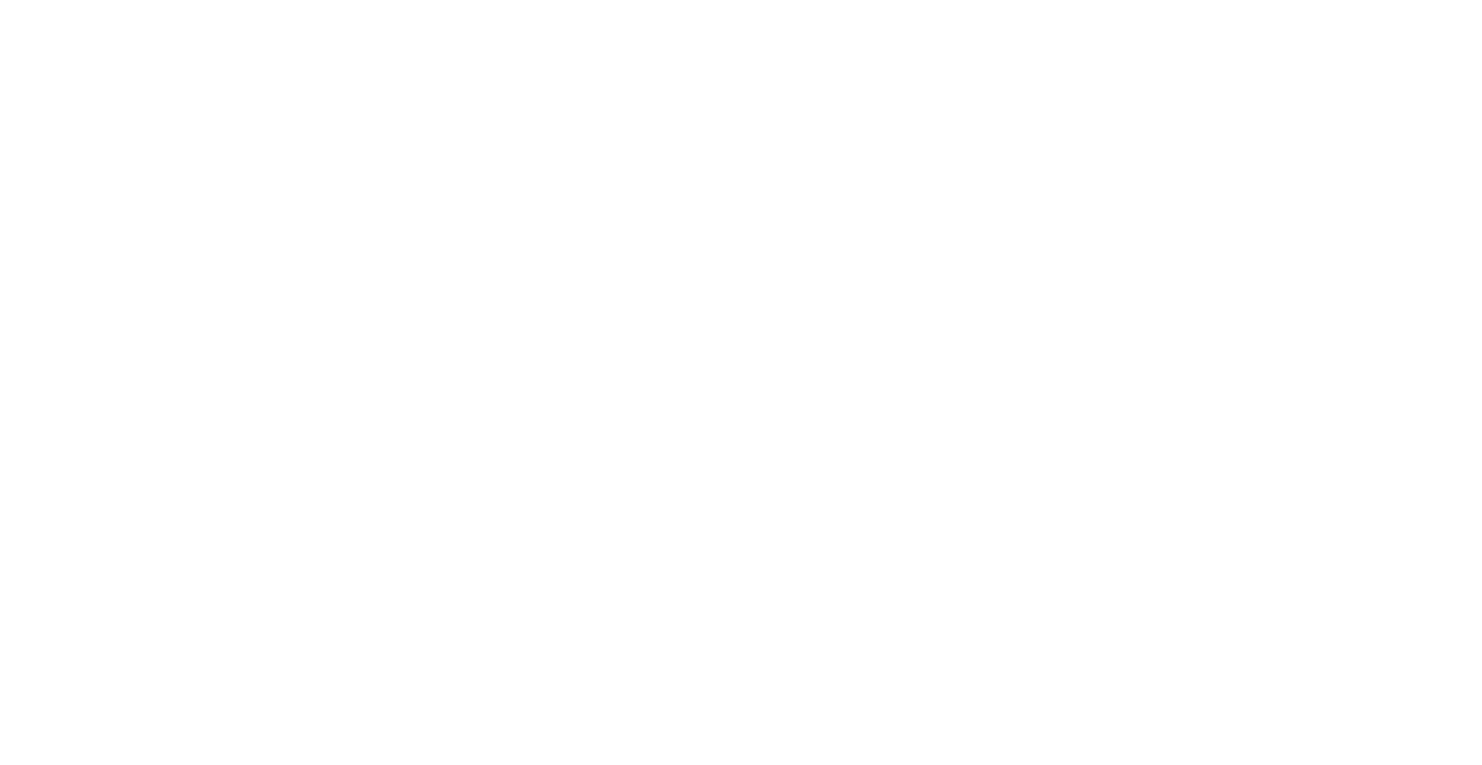 scroll, scrollTop: 0, scrollLeft: 0, axis: both 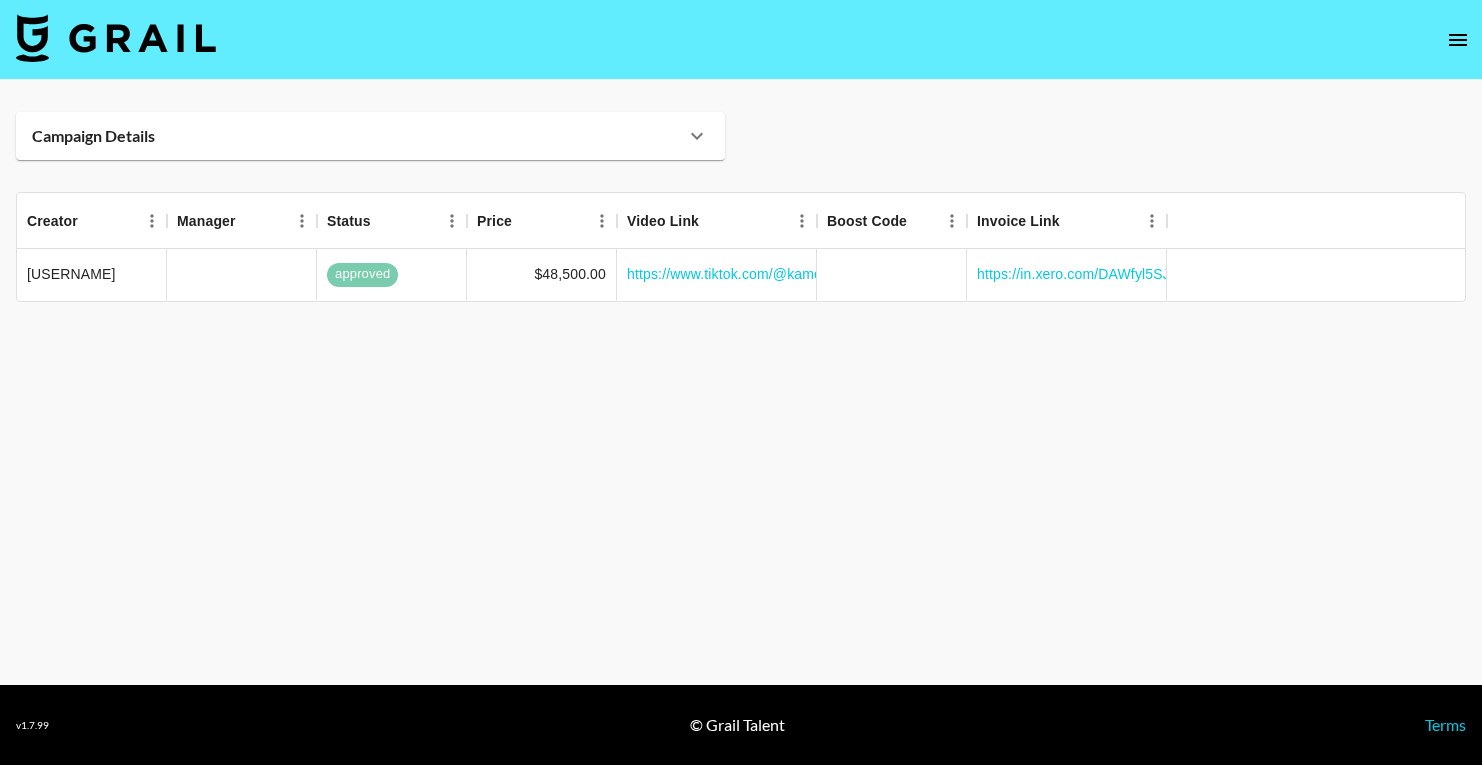 click on "Campaign Details" at bounding box center (358, 136) 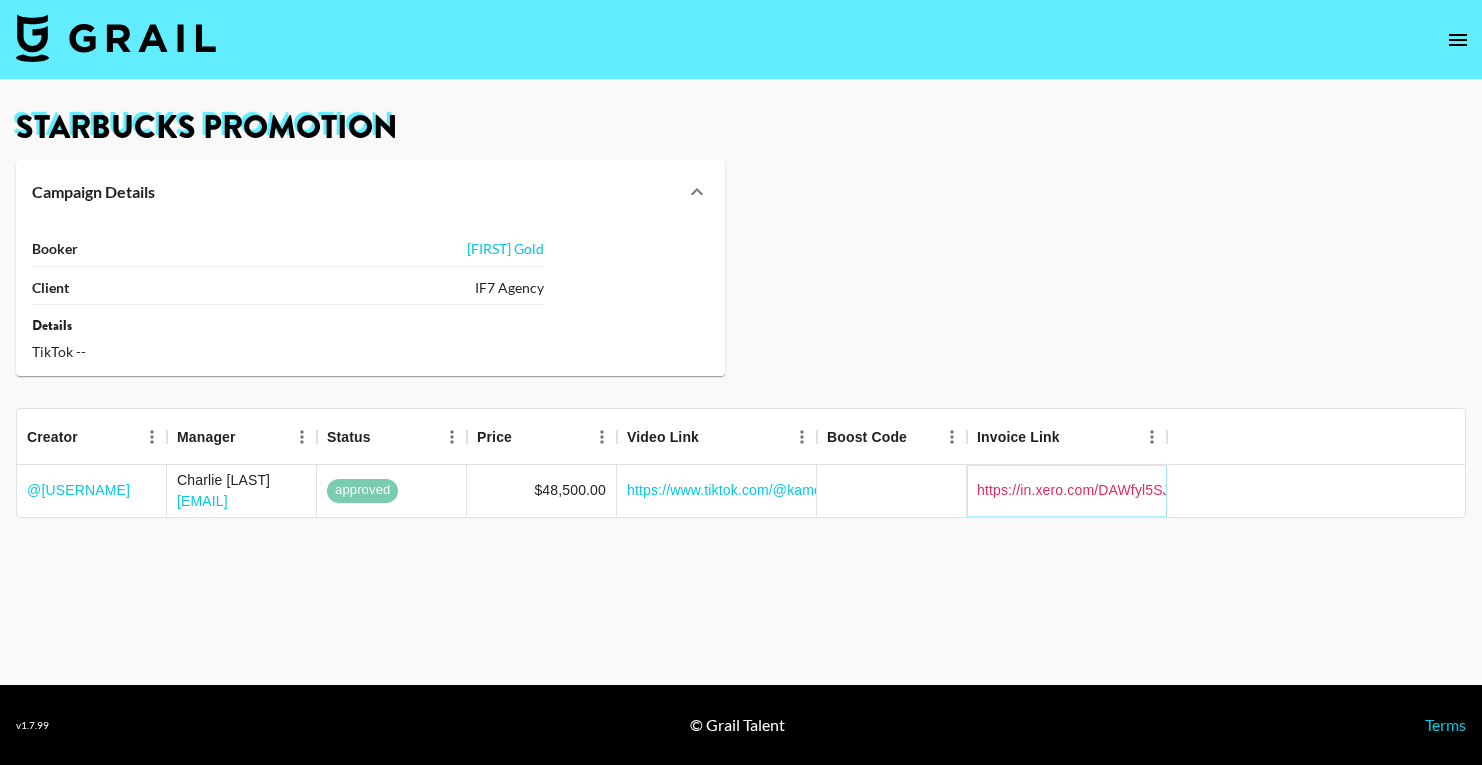 click on "https://in.xero.com/DAWfyl5SJiY3BssaOt5PEsYVf6LdP8imhICb45aS" at bounding box center (1195, 490) 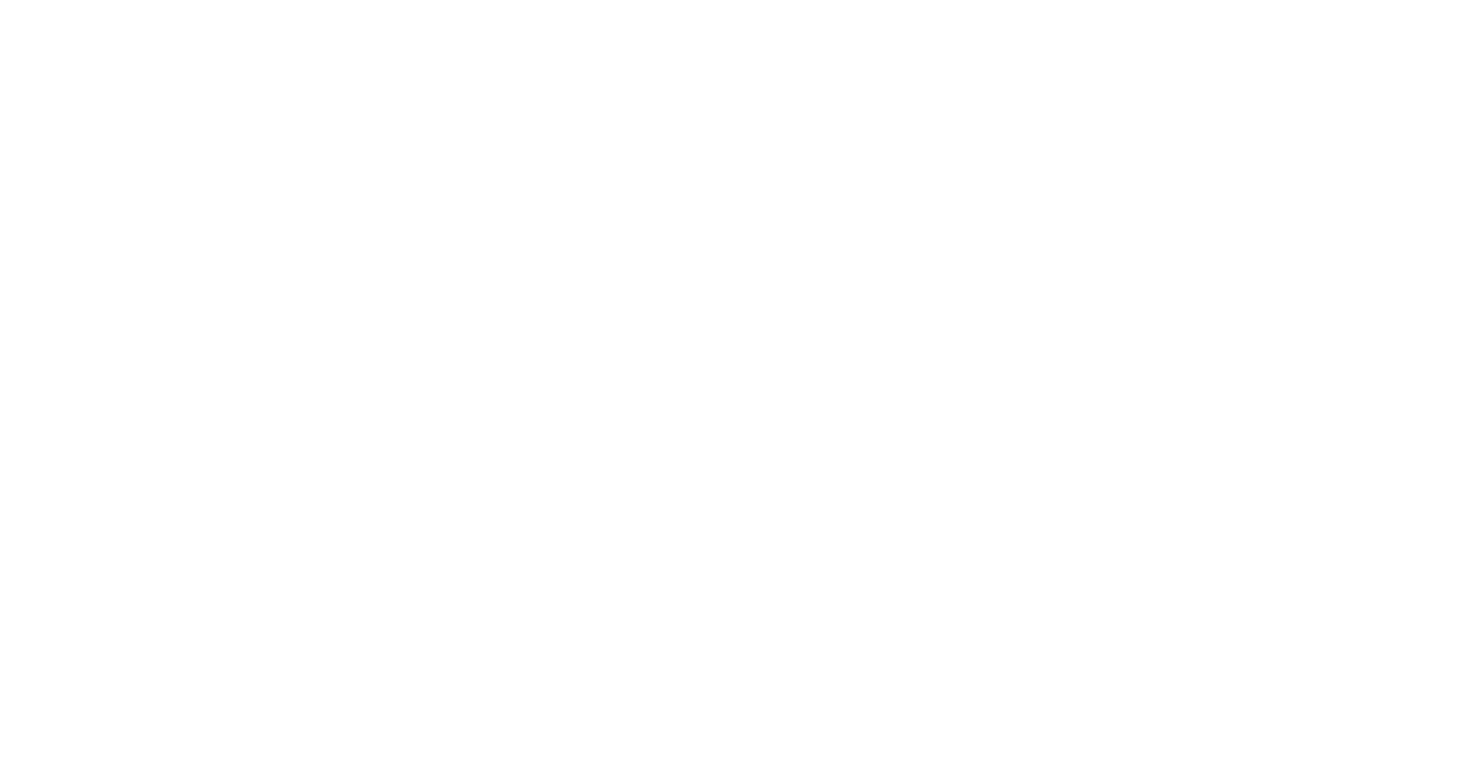 scroll, scrollTop: 0, scrollLeft: 0, axis: both 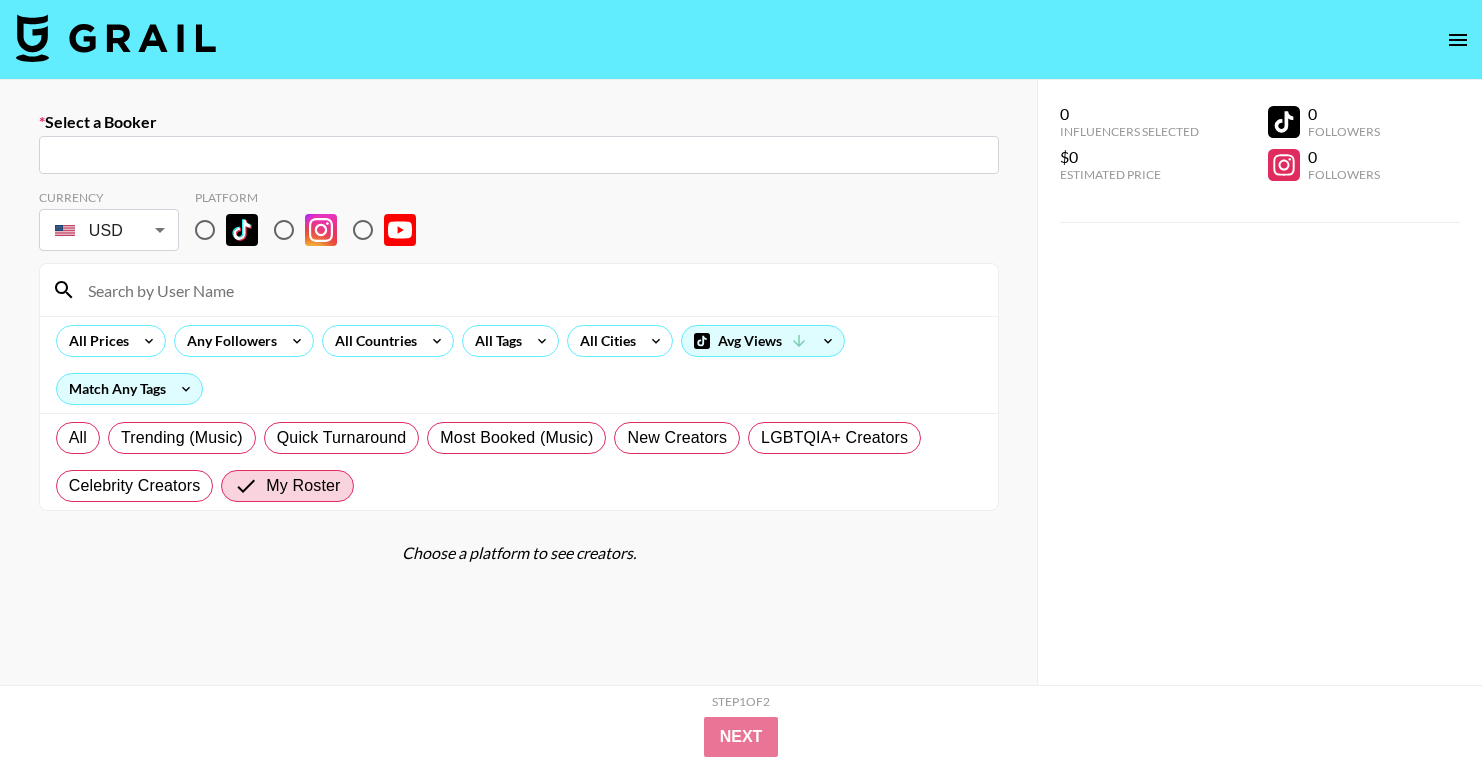 click at bounding box center [116, 38] 